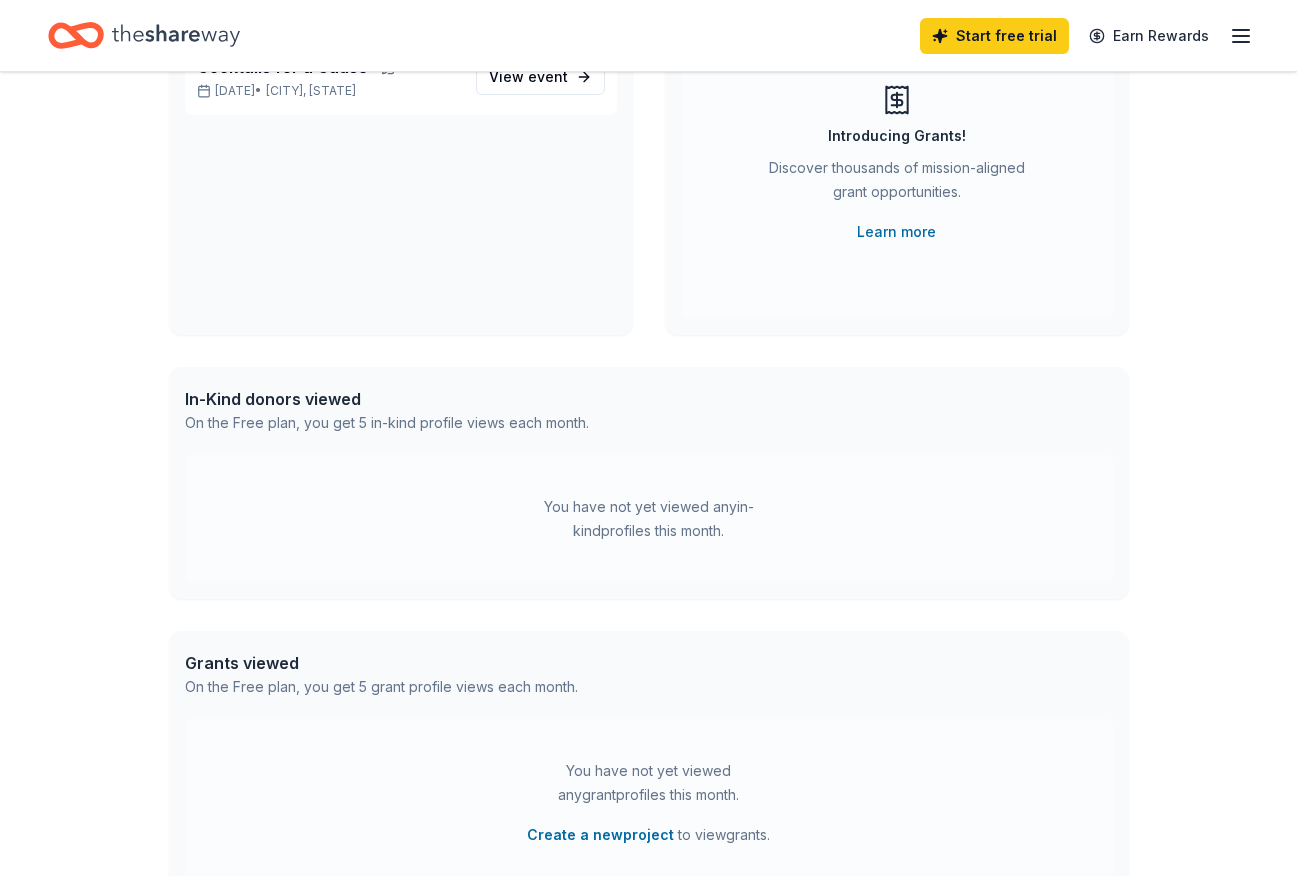 scroll, scrollTop: 0, scrollLeft: 0, axis: both 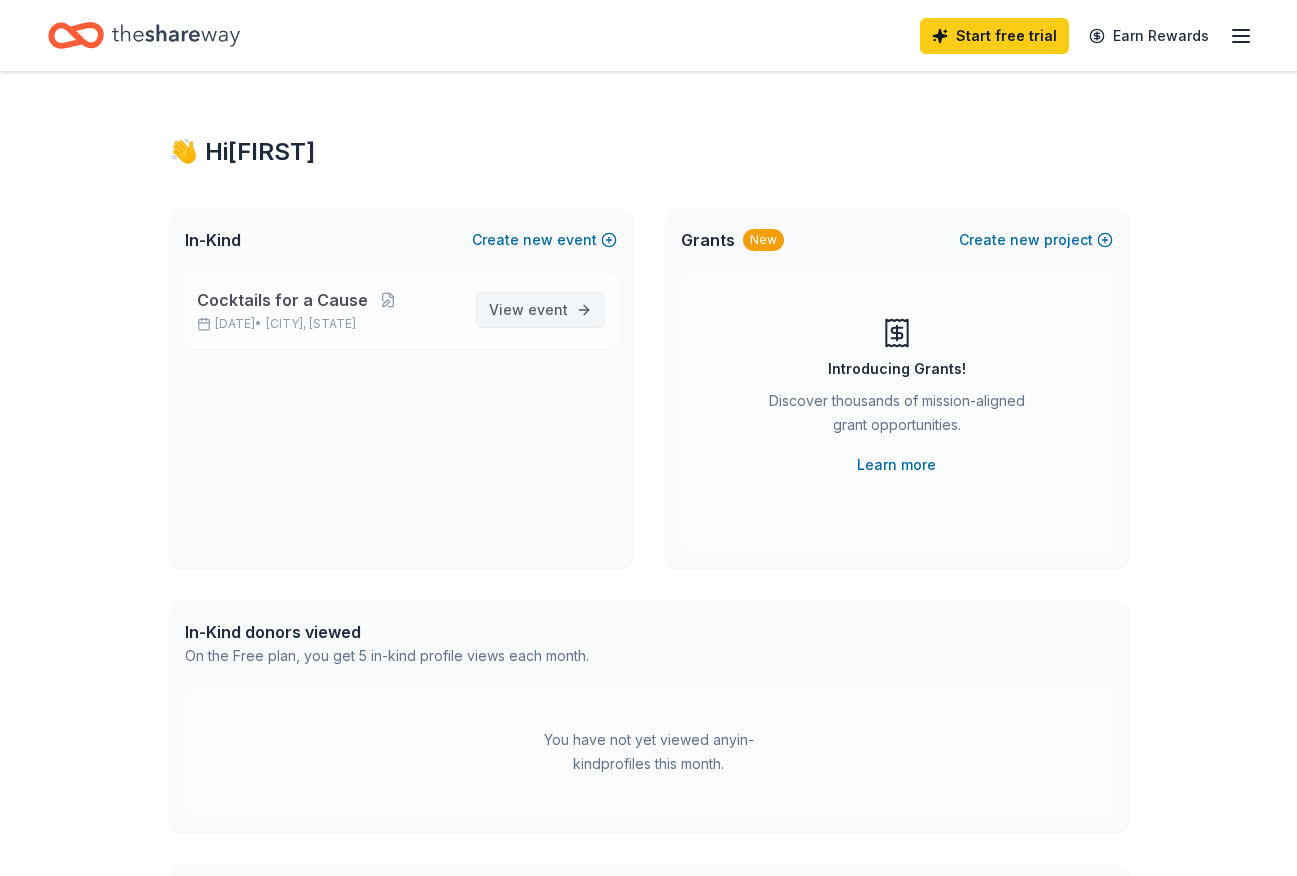 click on "View   event" at bounding box center (528, 310) 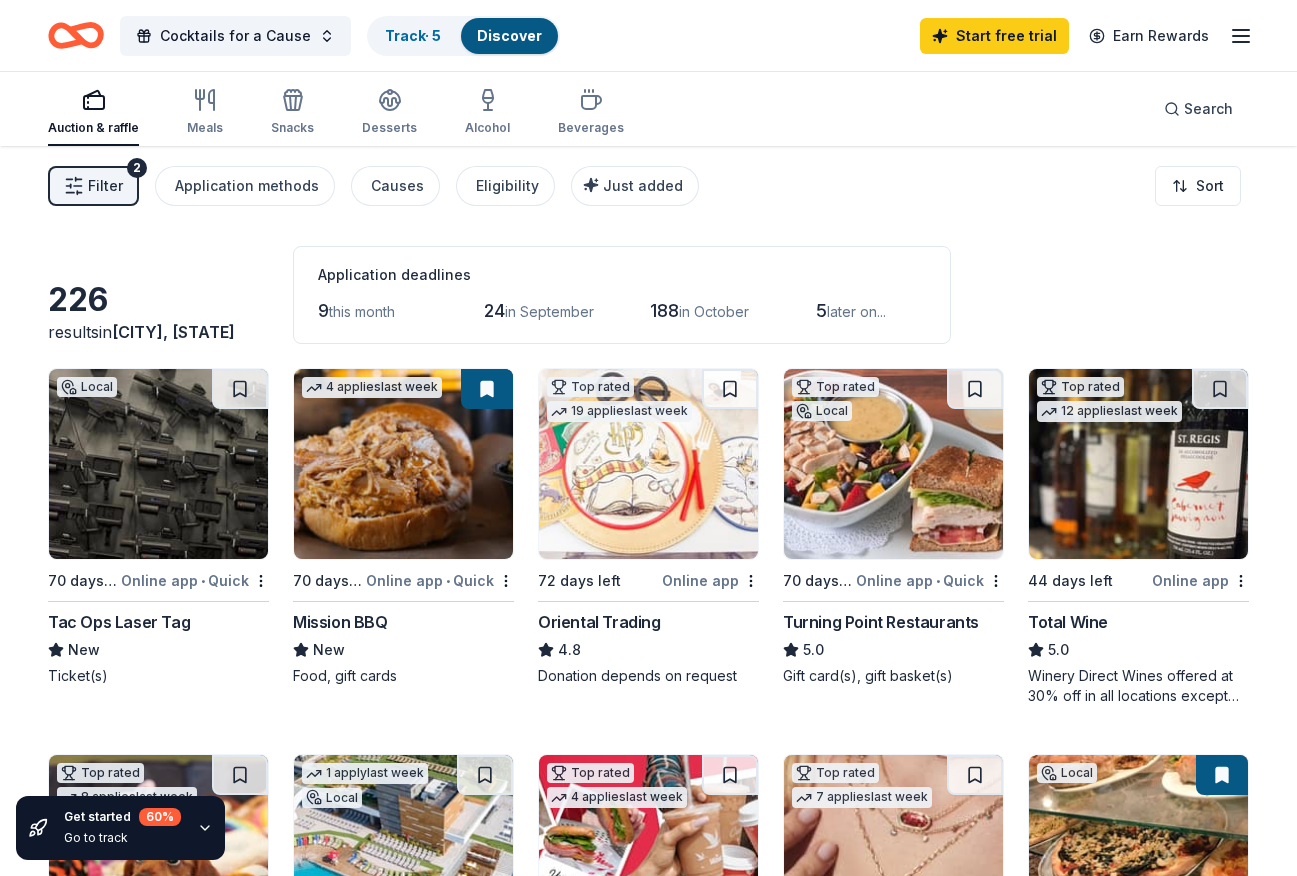 click at bounding box center (403, 464) 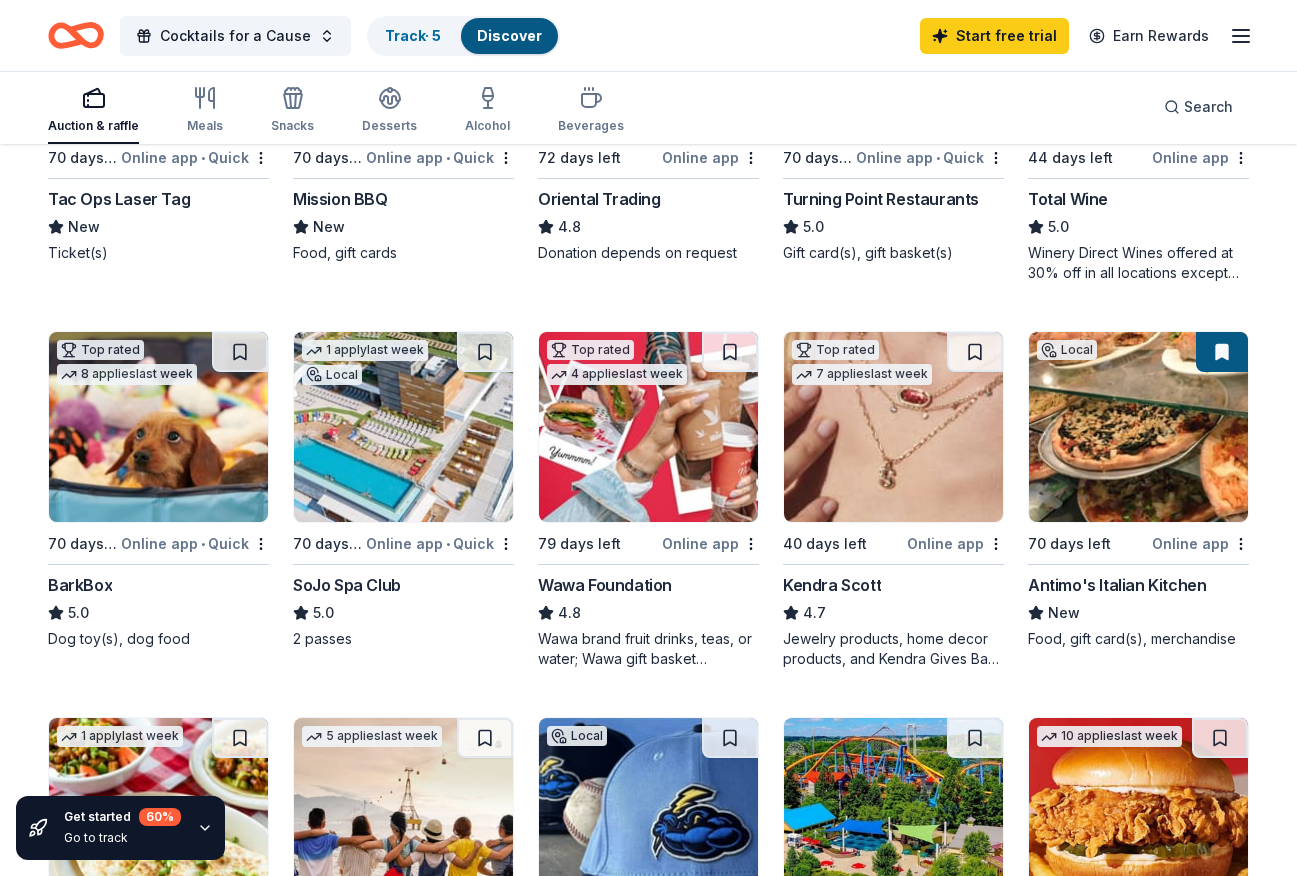 scroll, scrollTop: 467, scrollLeft: 0, axis: vertical 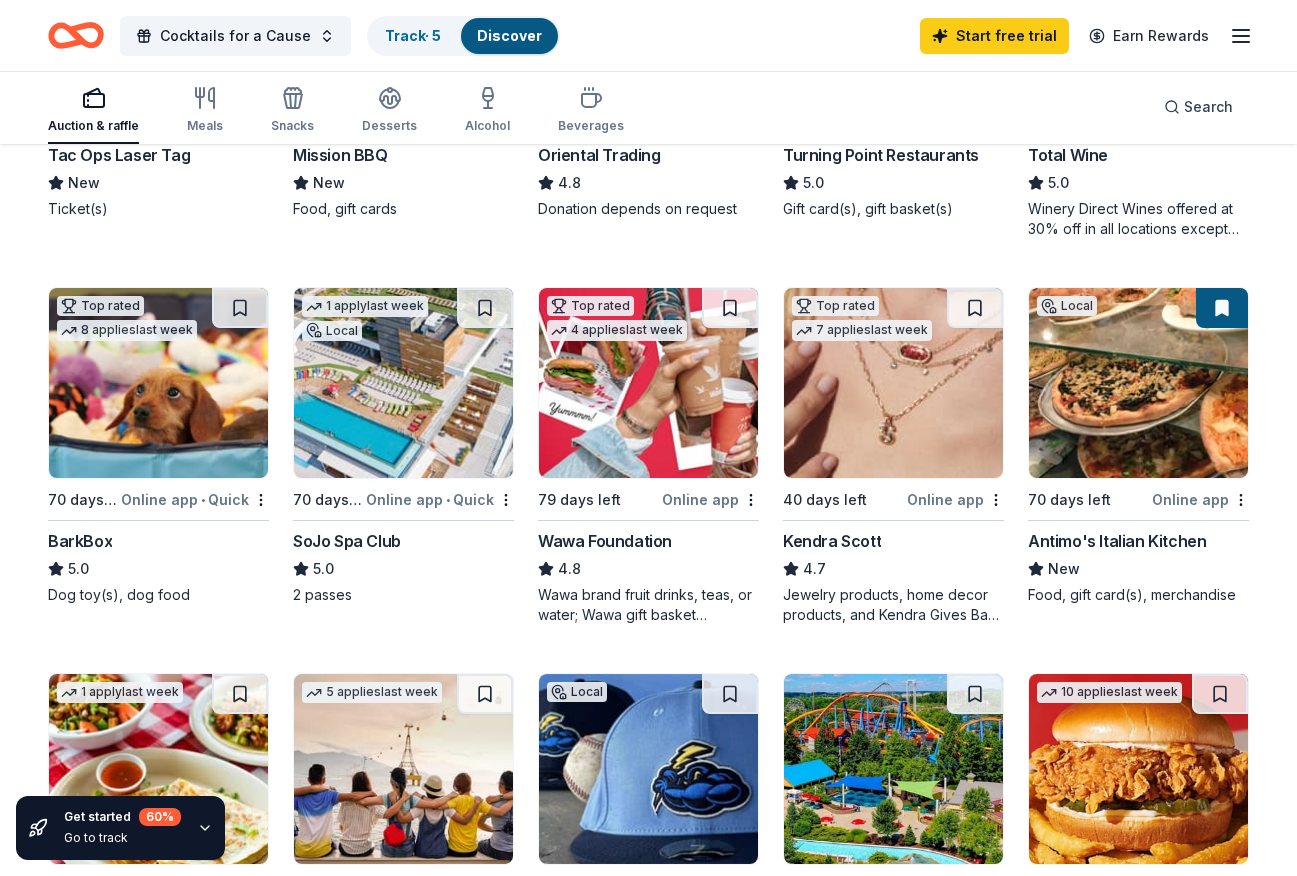 click on "Antimo's Italian Kitchen" at bounding box center (1117, 541) 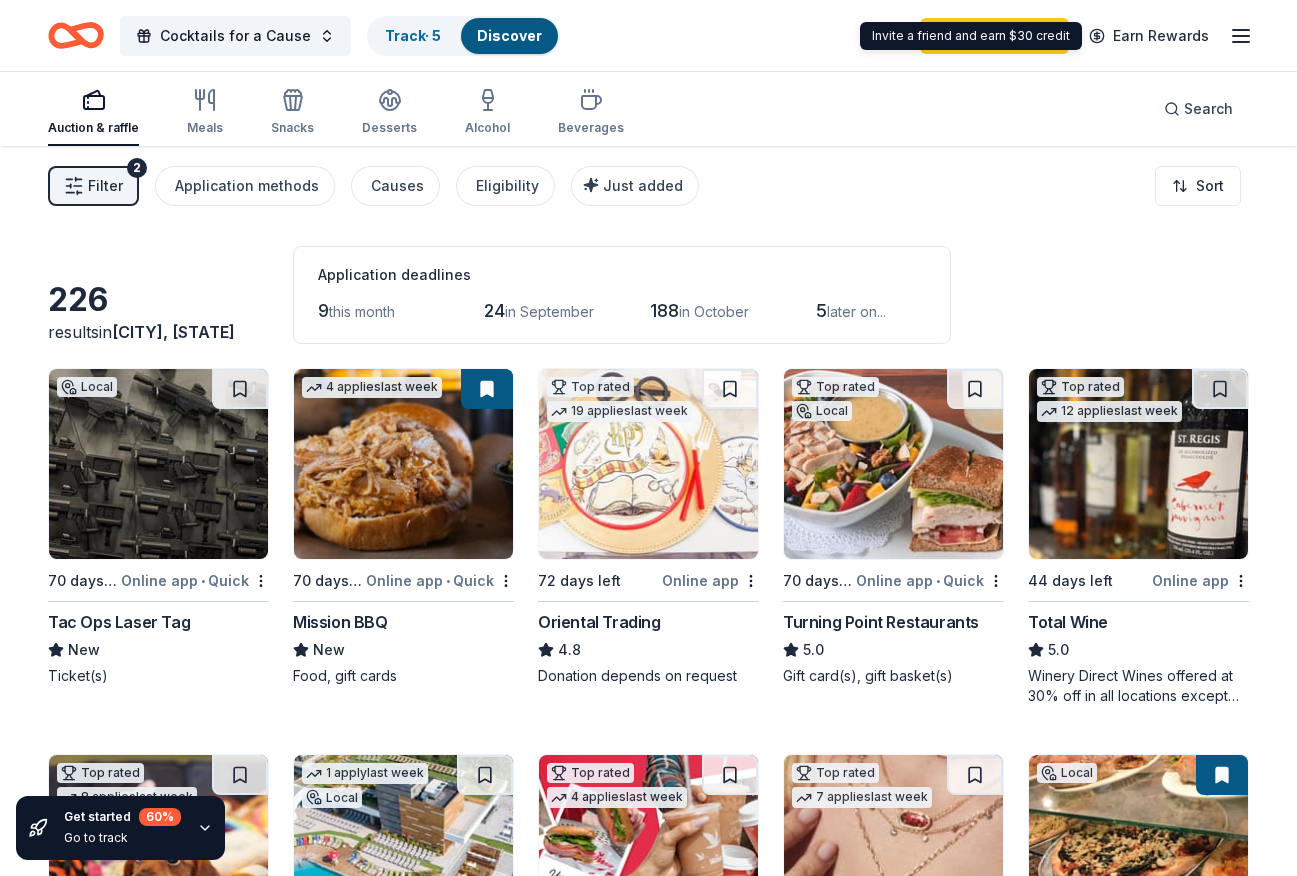 click 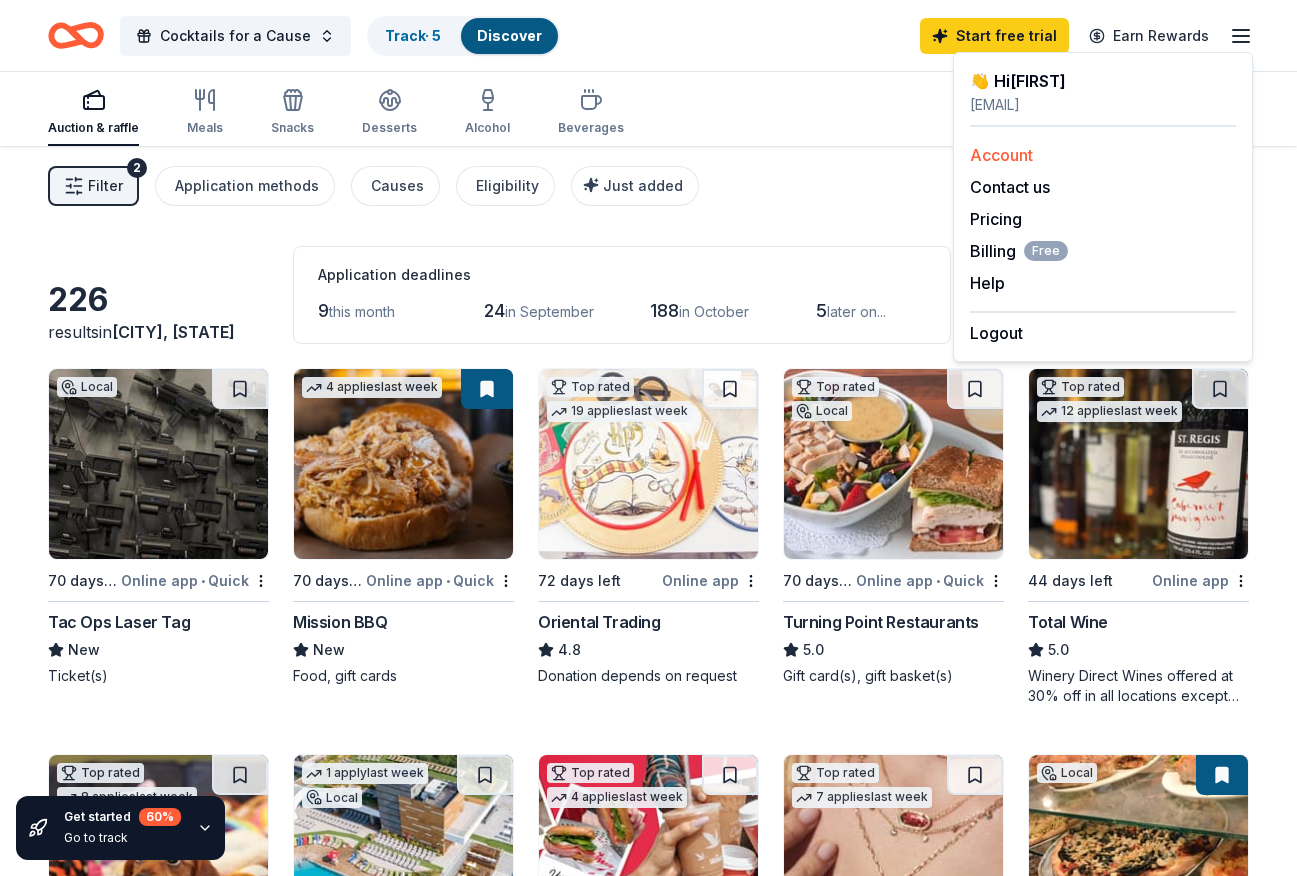 click on "Account" at bounding box center (1001, 155) 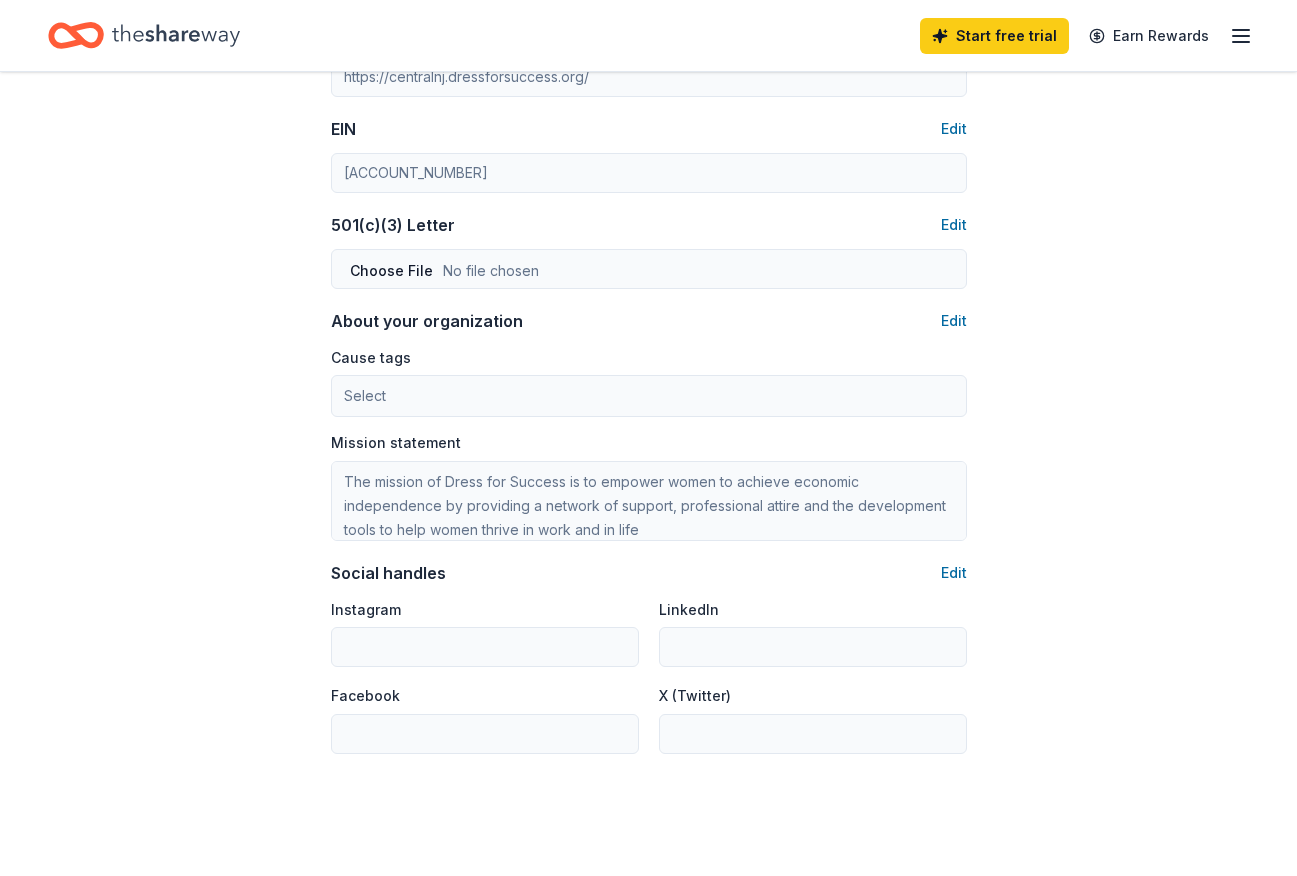 scroll, scrollTop: 892, scrollLeft: 0, axis: vertical 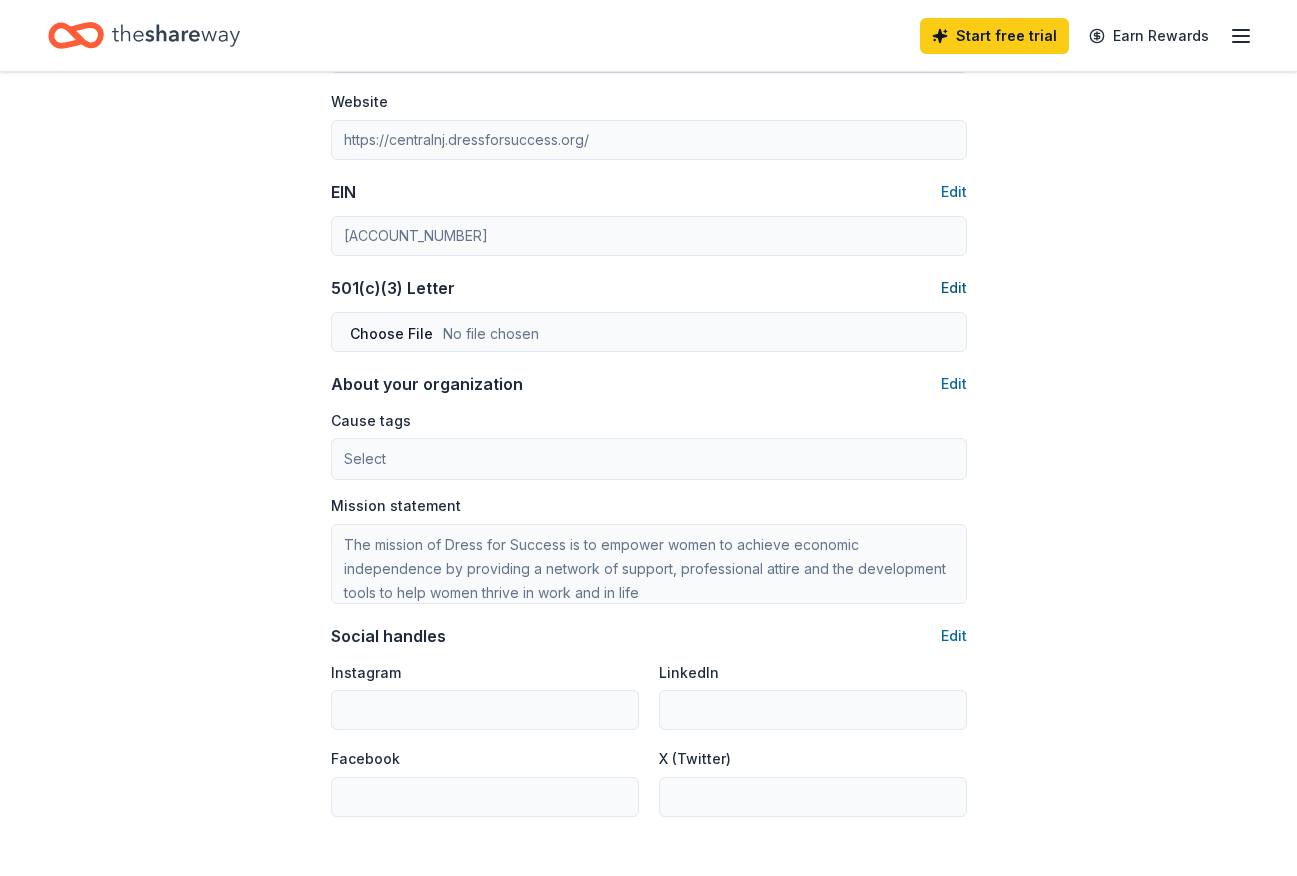 click on "Edit" at bounding box center (954, 288) 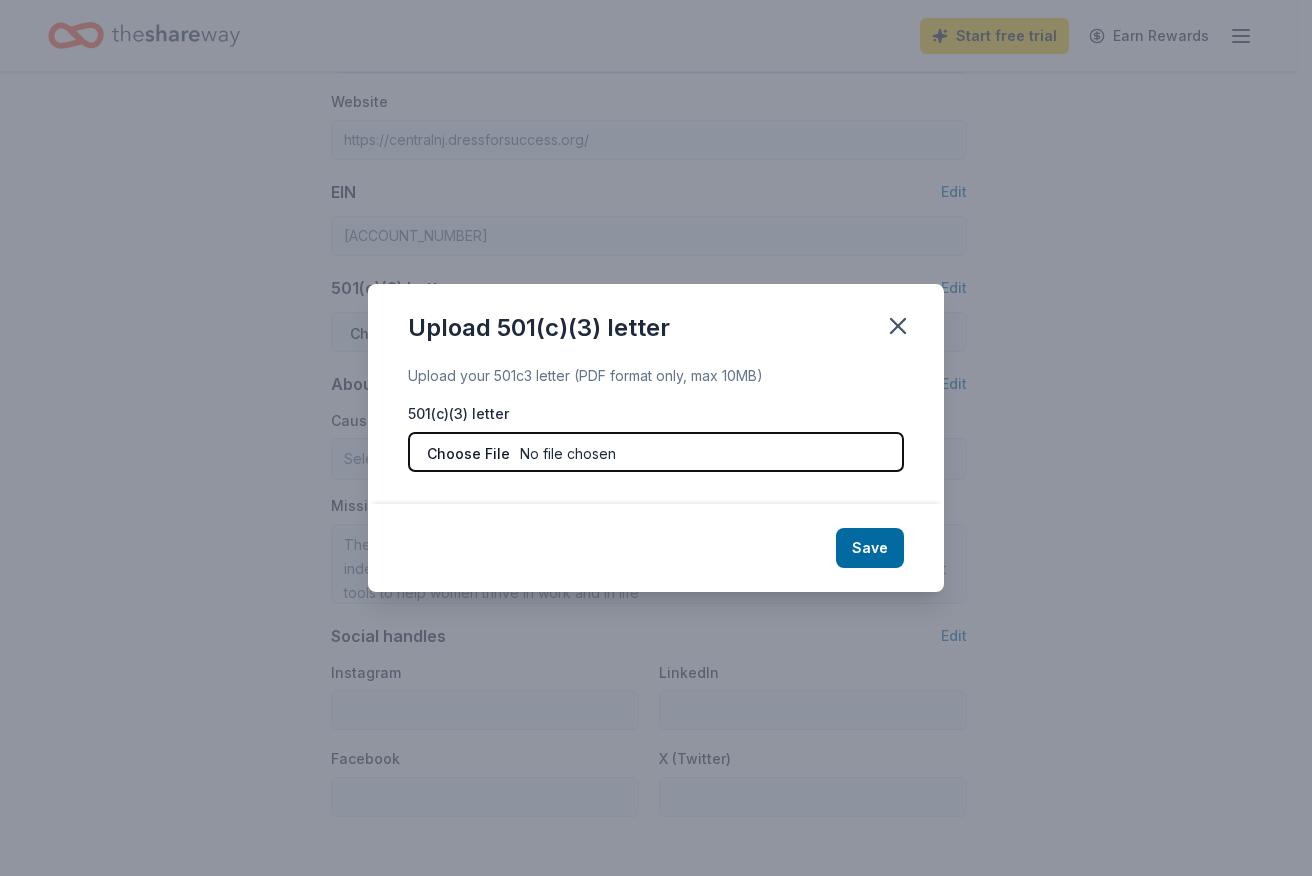 click at bounding box center (656, 452) 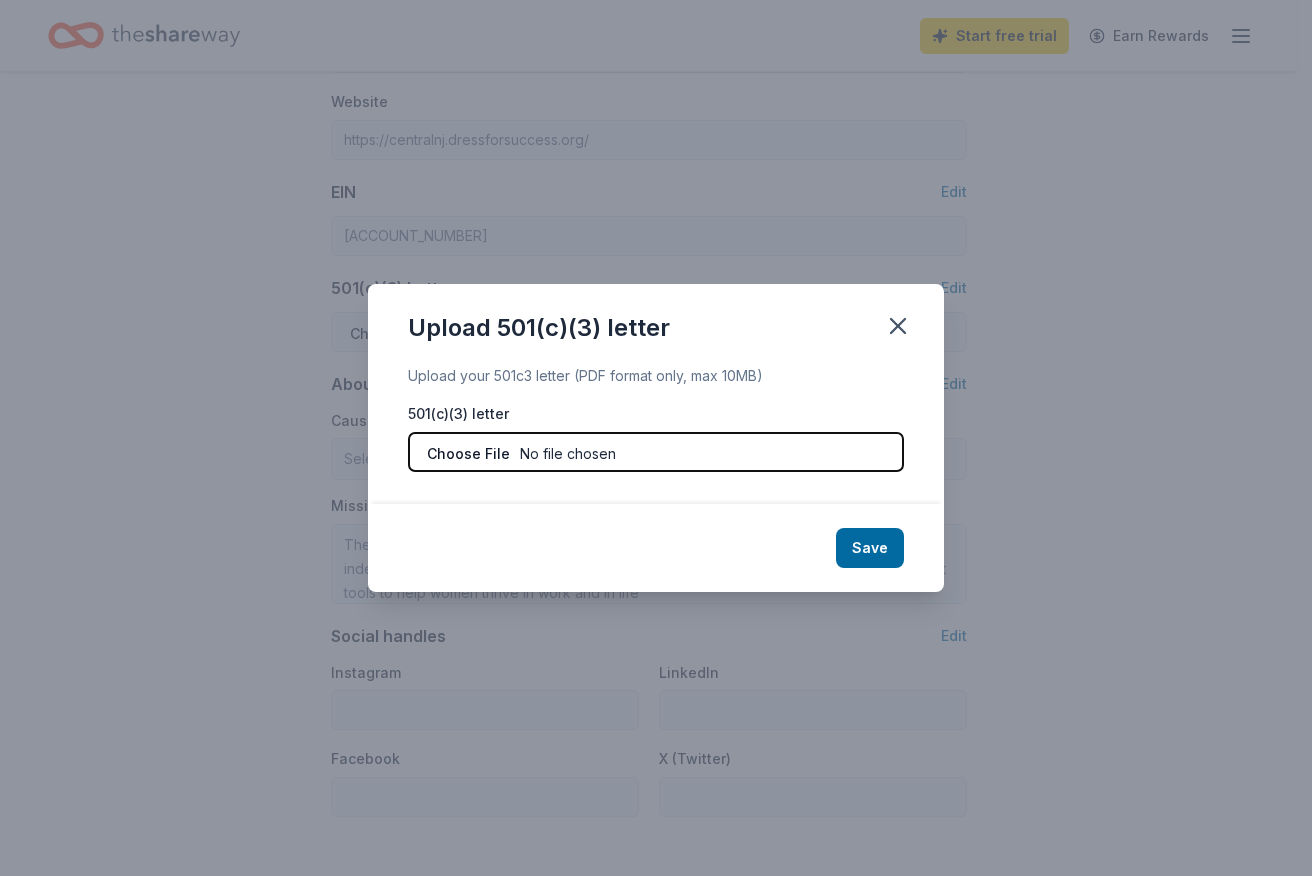 type on "C:\fakepath\DFSCNJ 501(c)3.pdf" 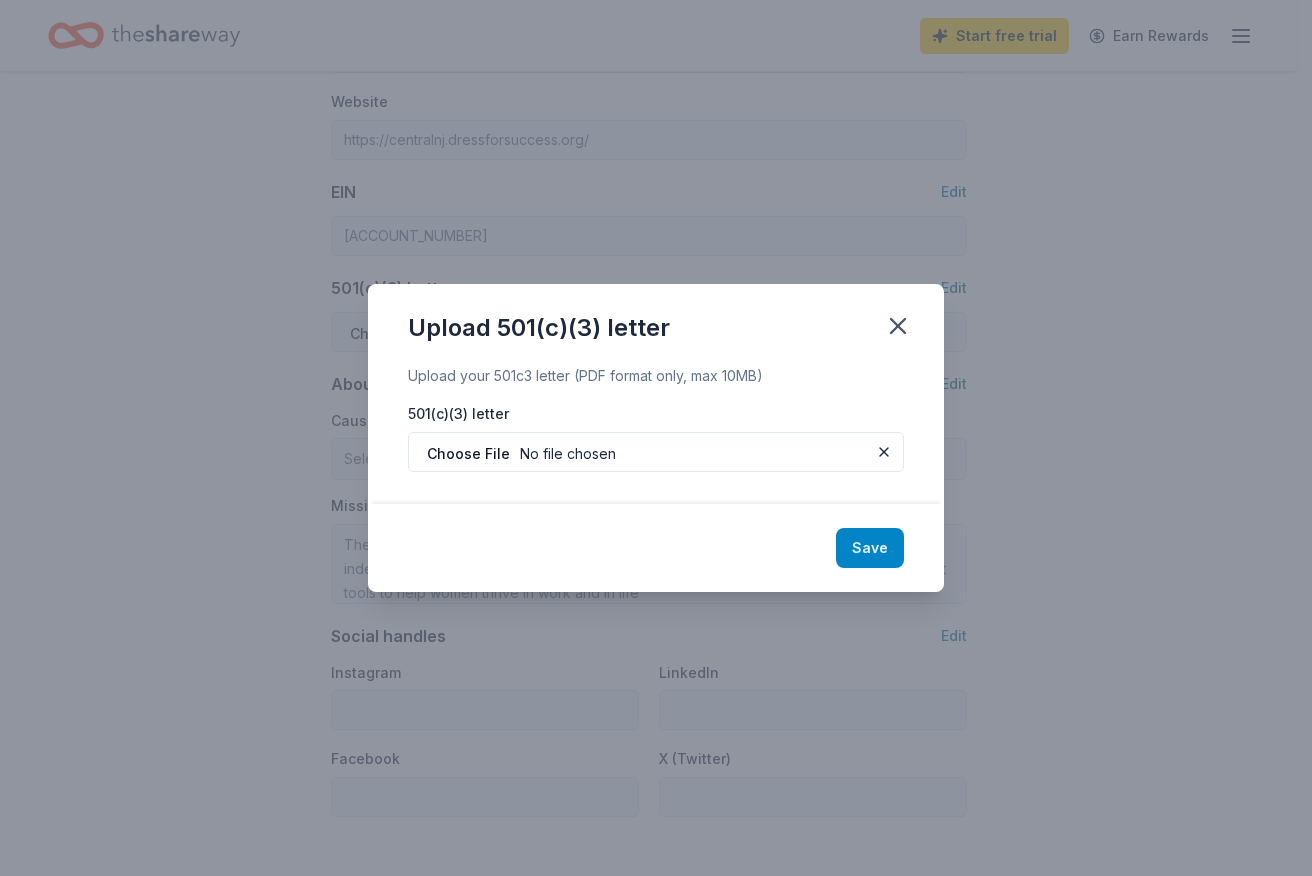 click on "Save" at bounding box center [870, 548] 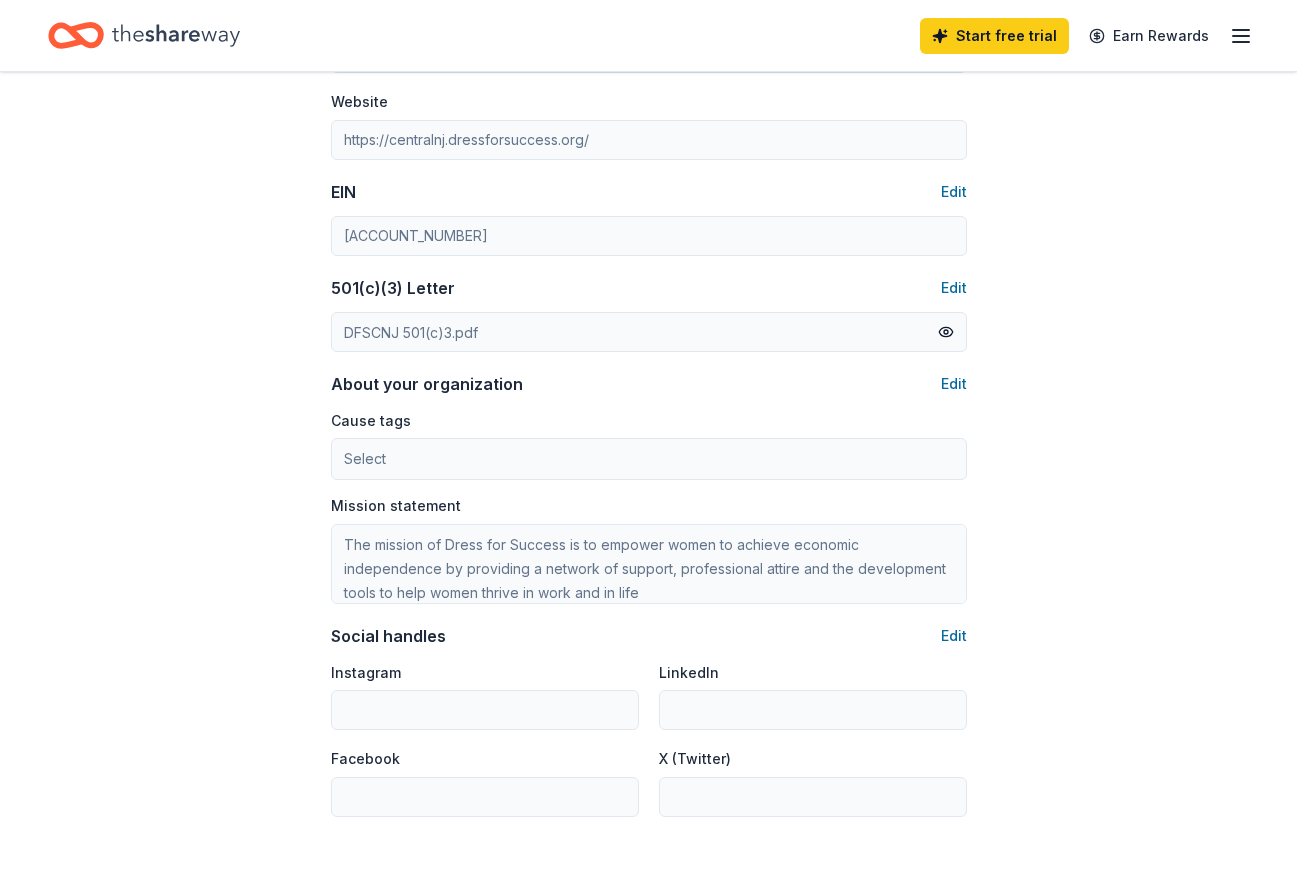 scroll, scrollTop: 10, scrollLeft: 0, axis: vertical 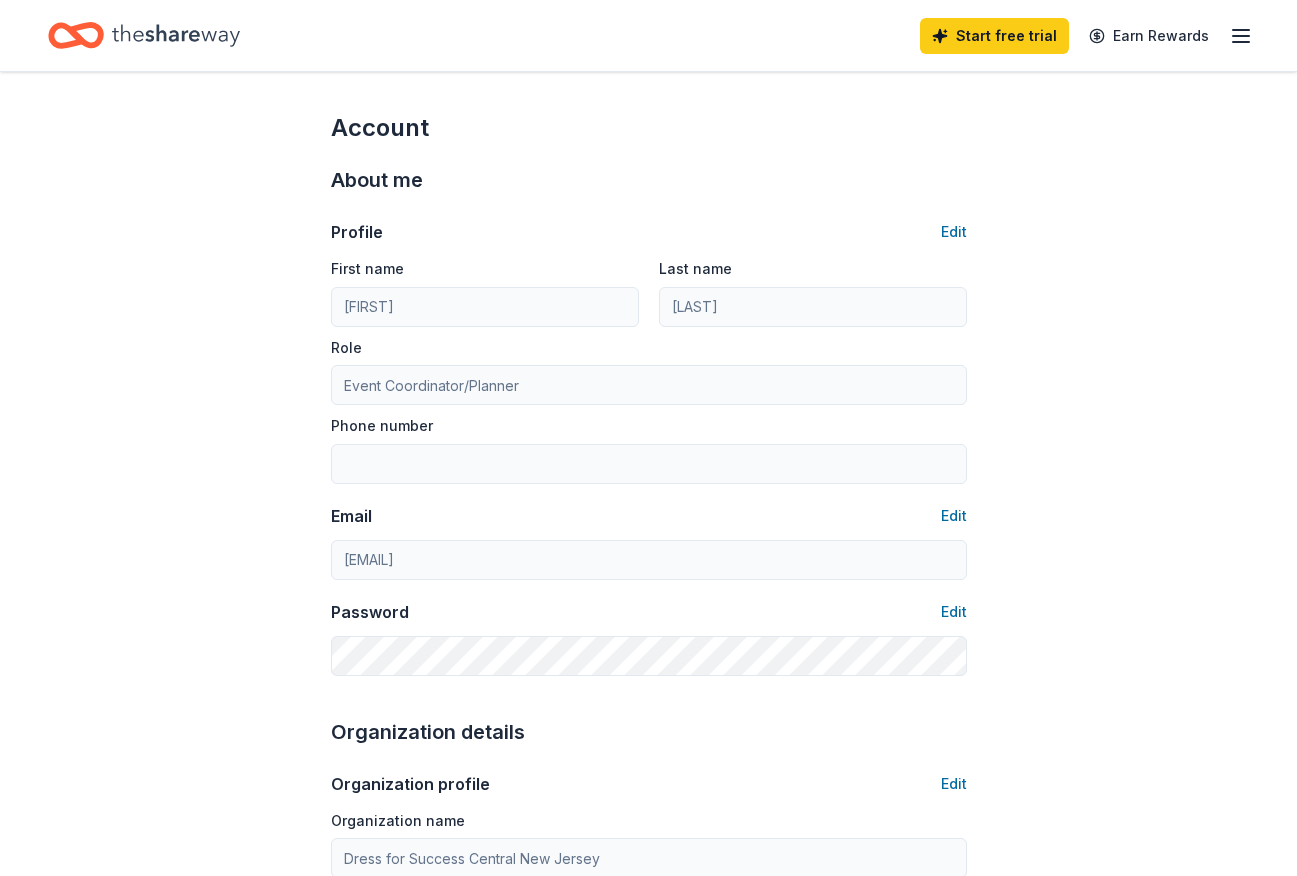 click 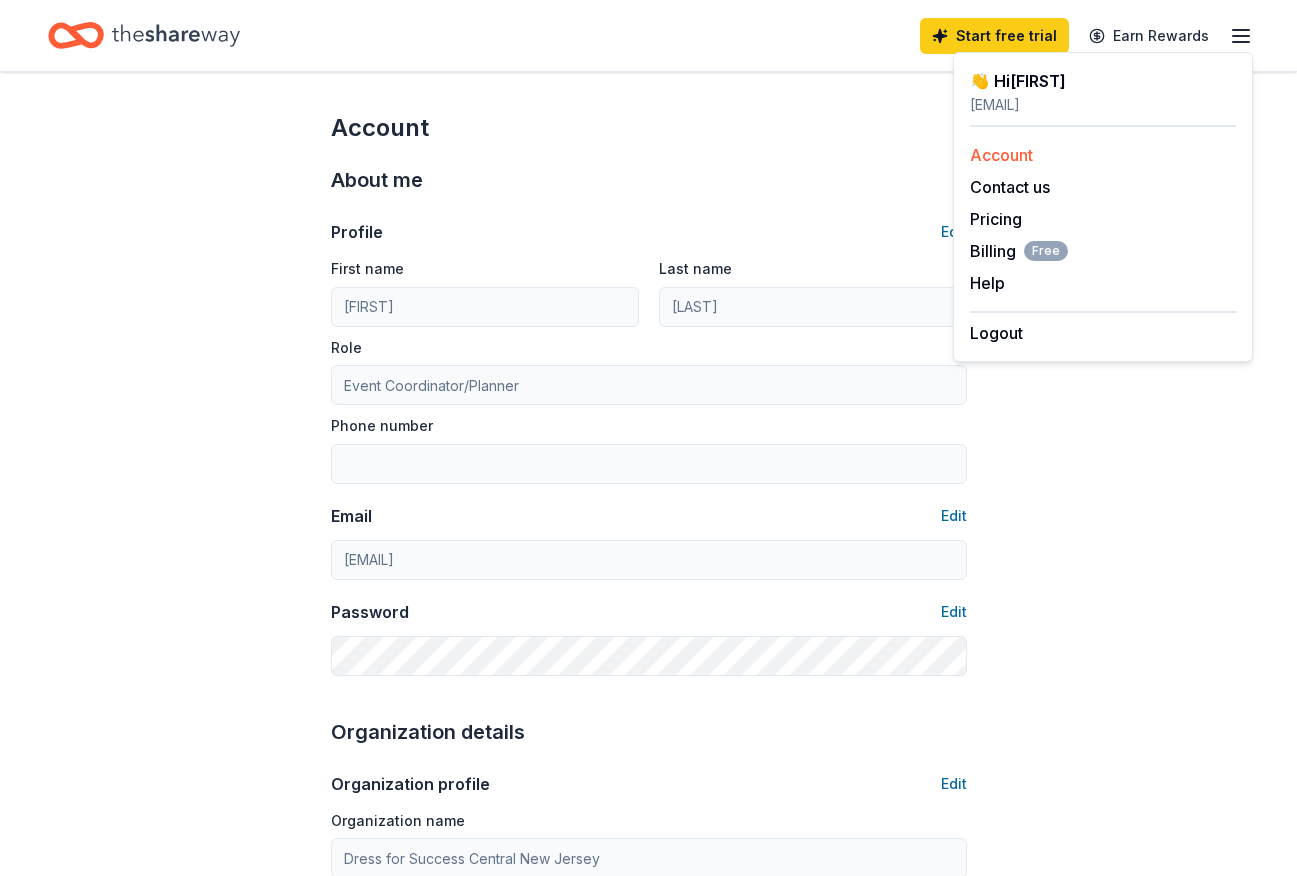 click on "Account" at bounding box center (1001, 155) 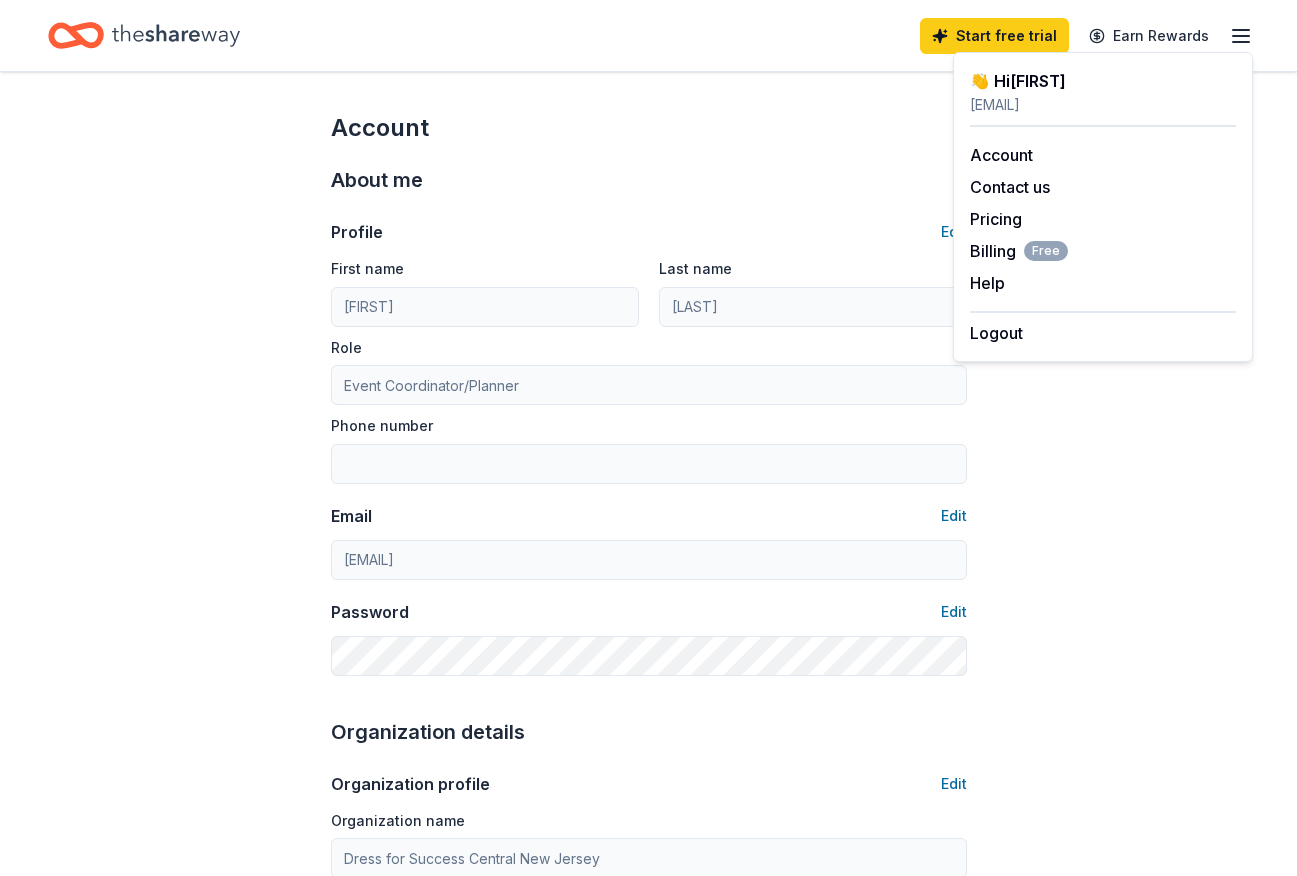 click on "Start free  trial Earn Rewards" at bounding box center [1086, 35] 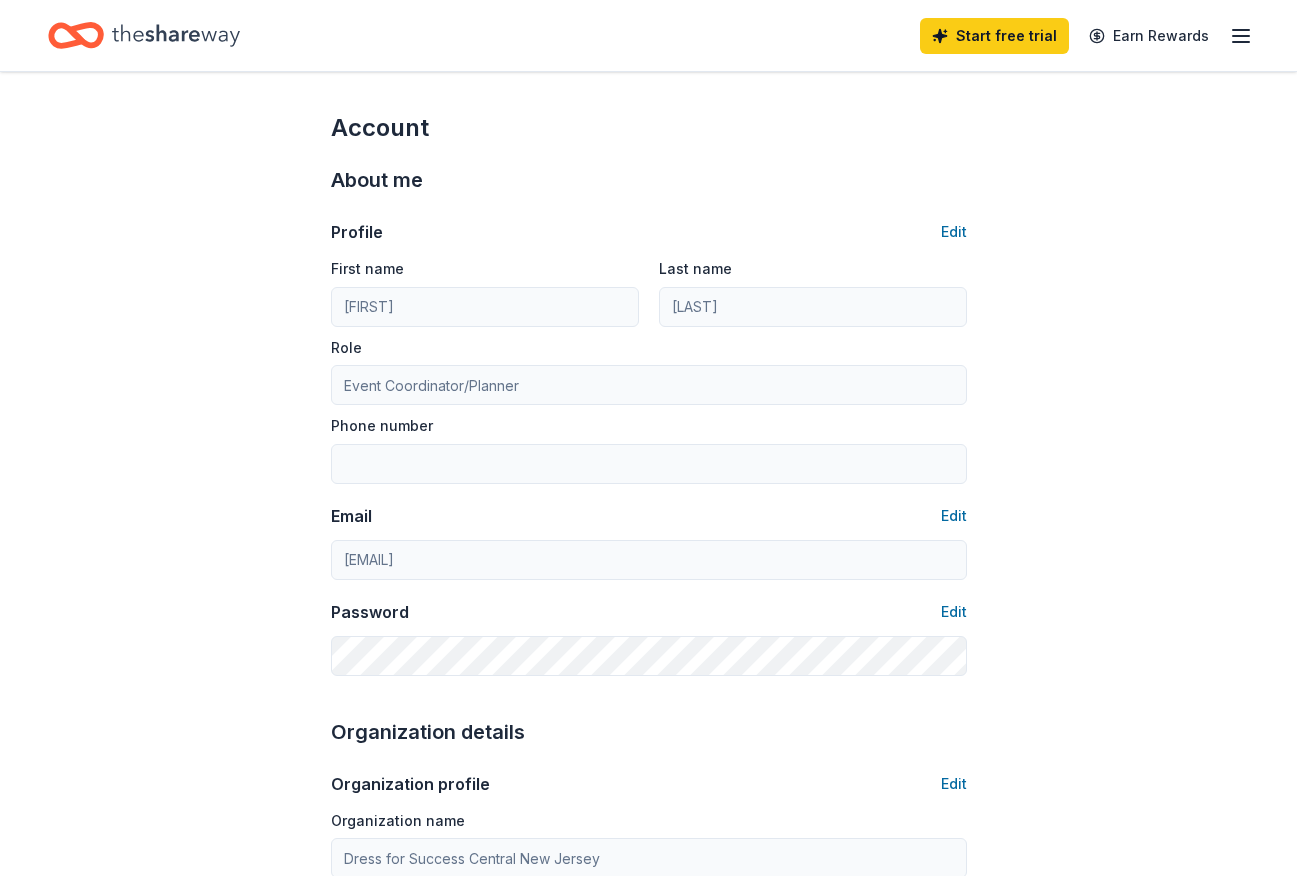 click 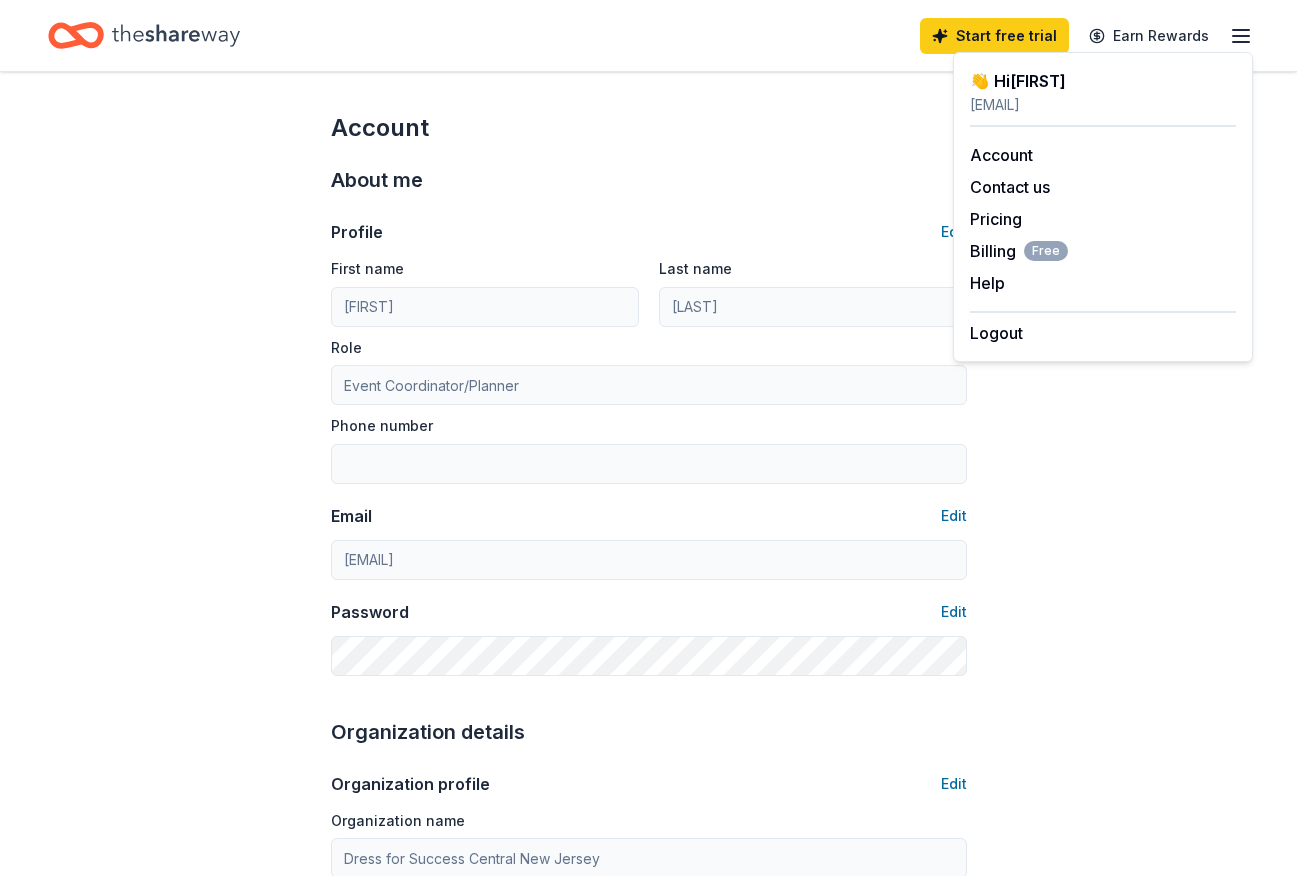 click 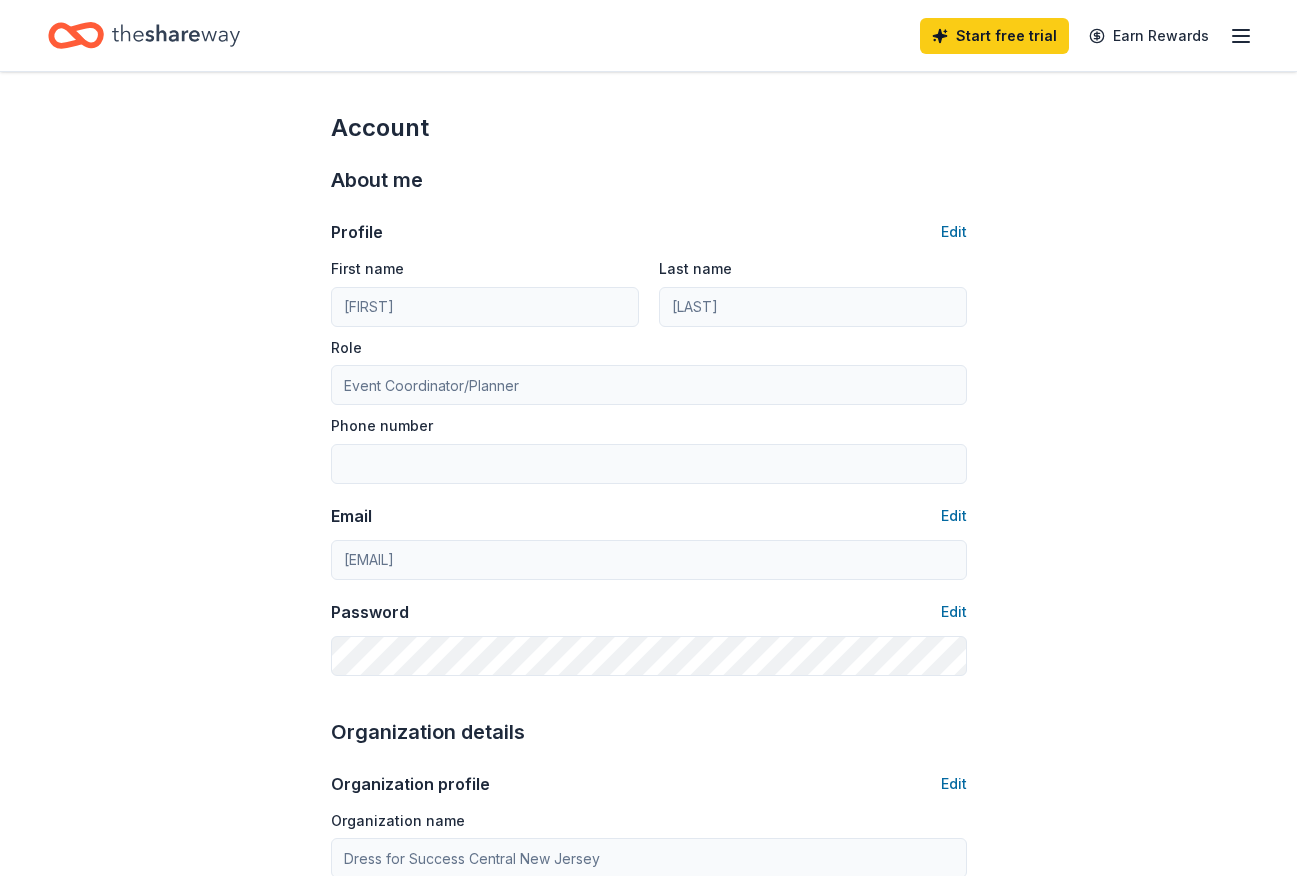 click 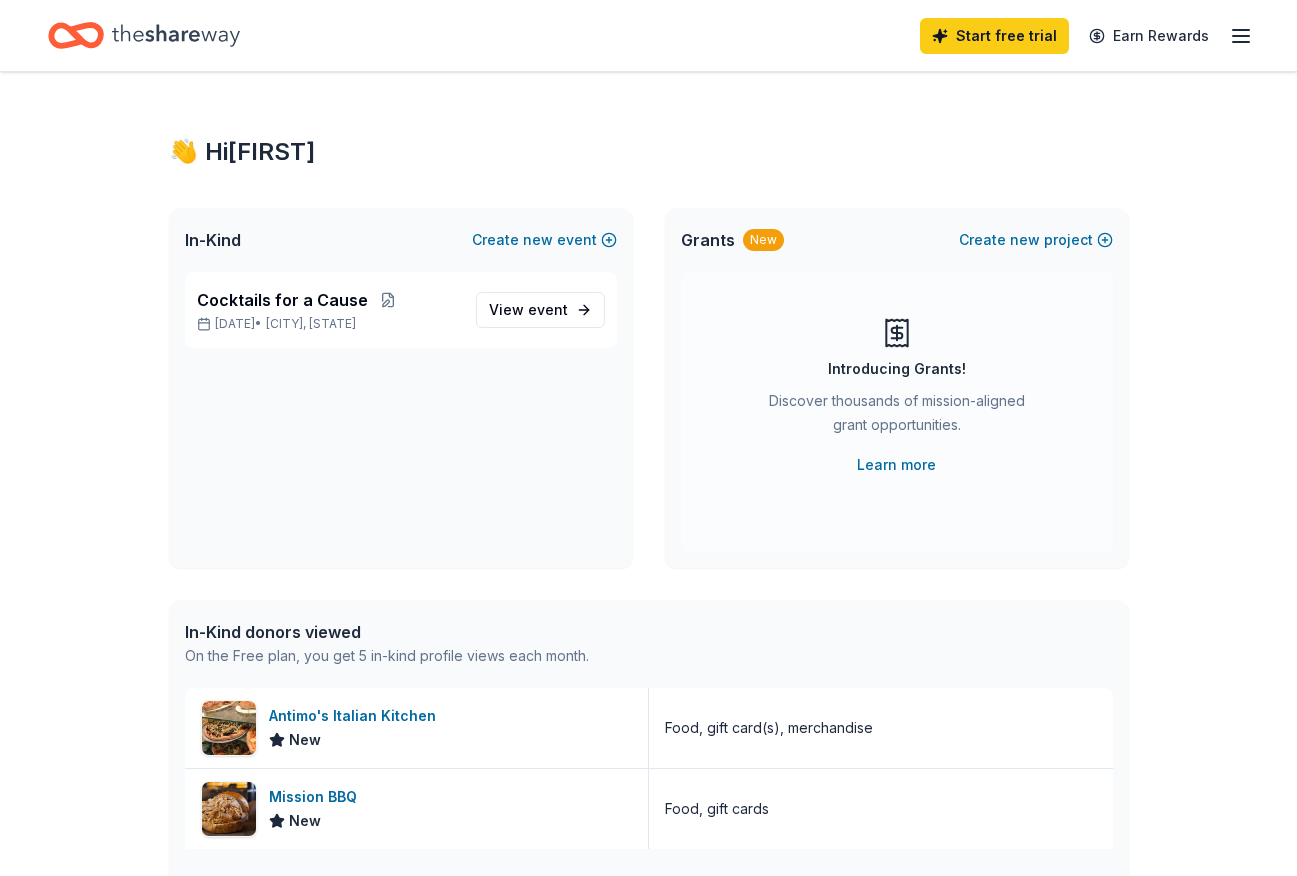 click 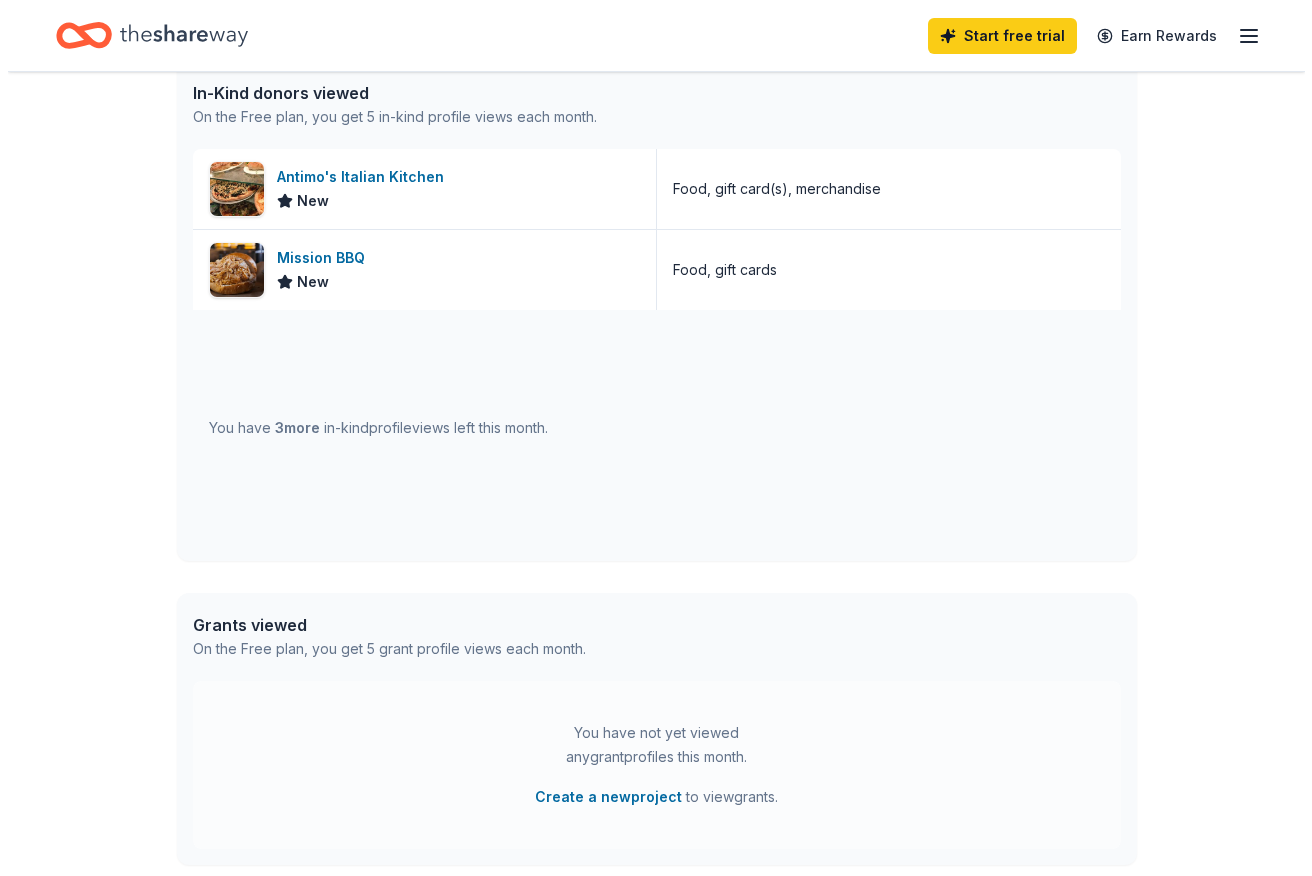 scroll, scrollTop: 0, scrollLeft: 0, axis: both 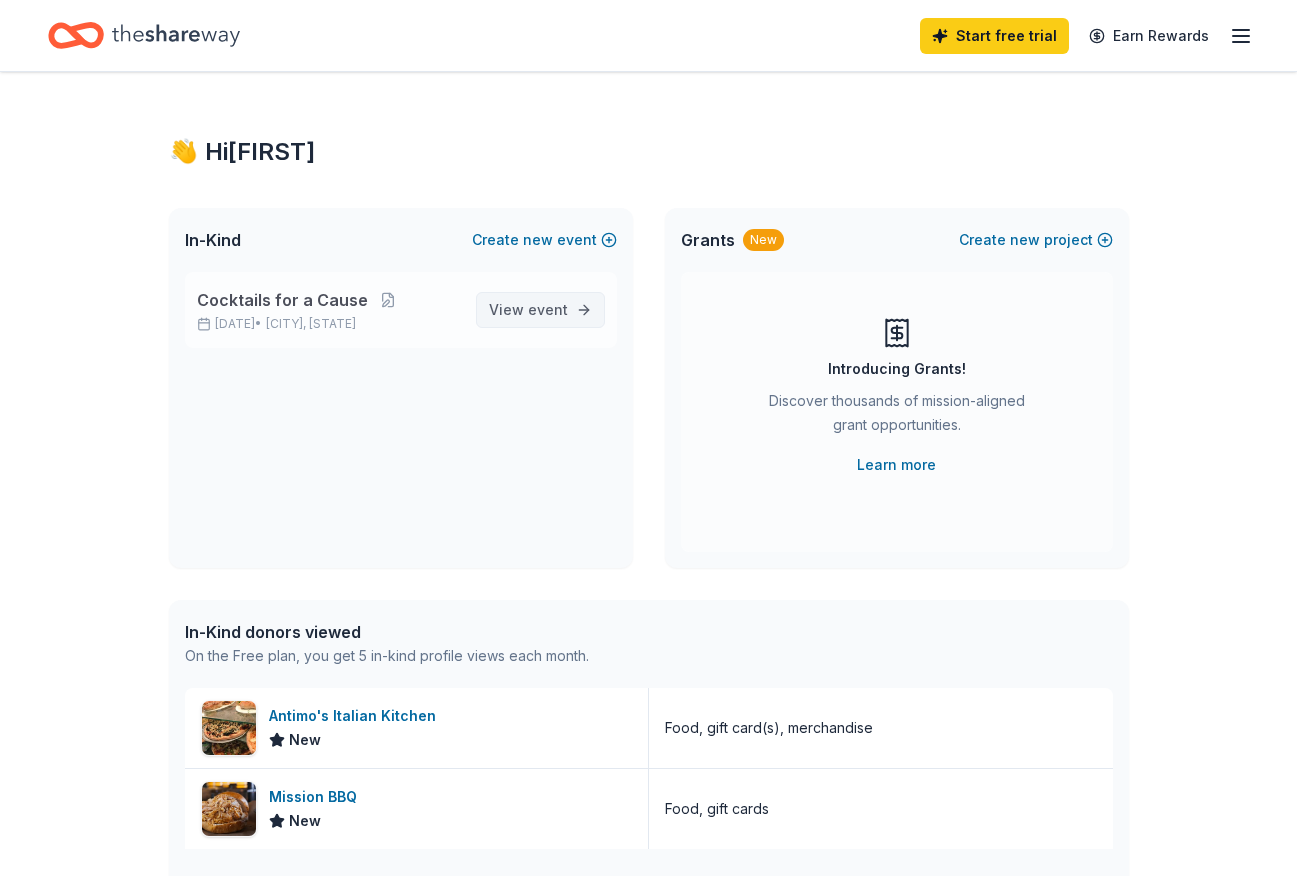 click on "View   event" at bounding box center (528, 310) 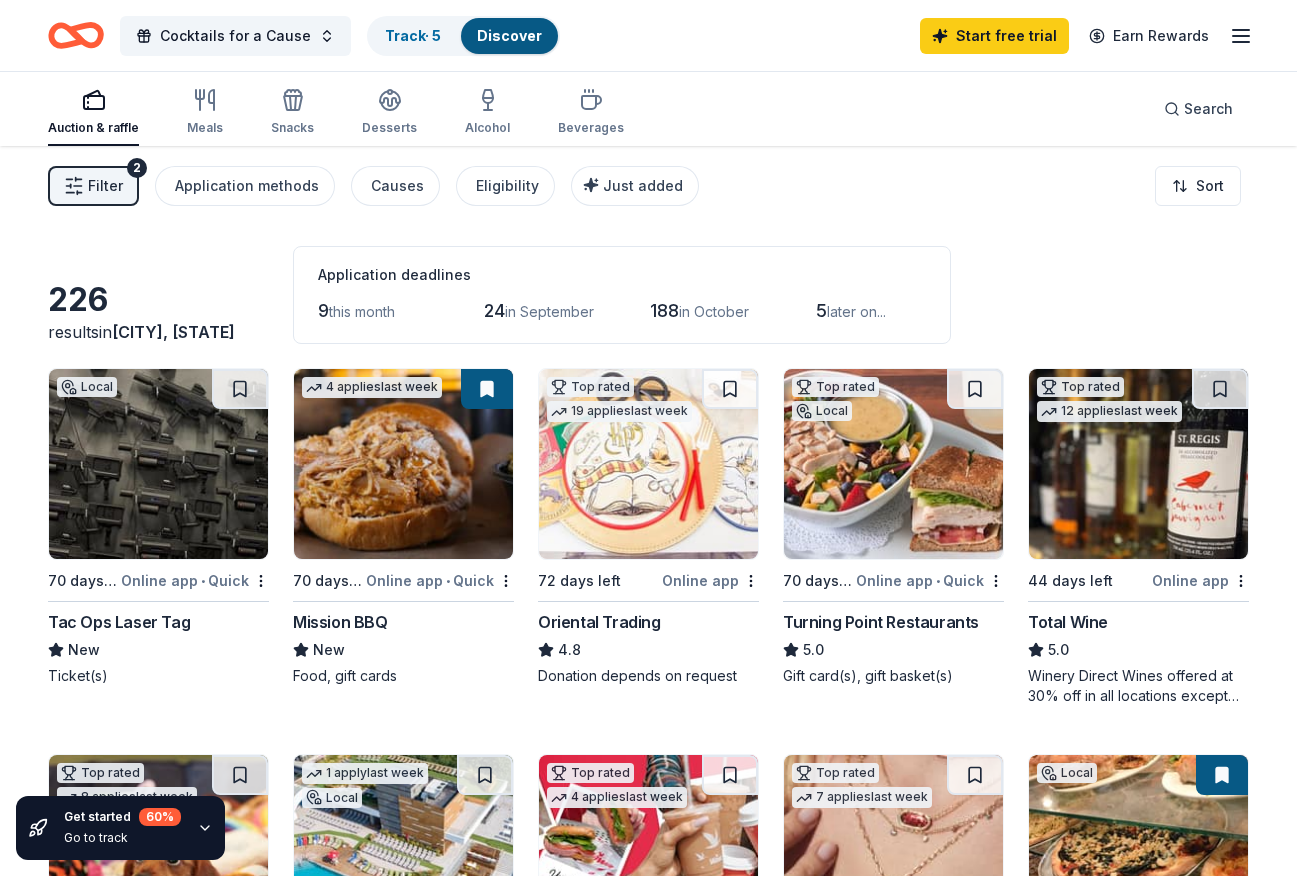 click on "Filter" at bounding box center (105, 186) 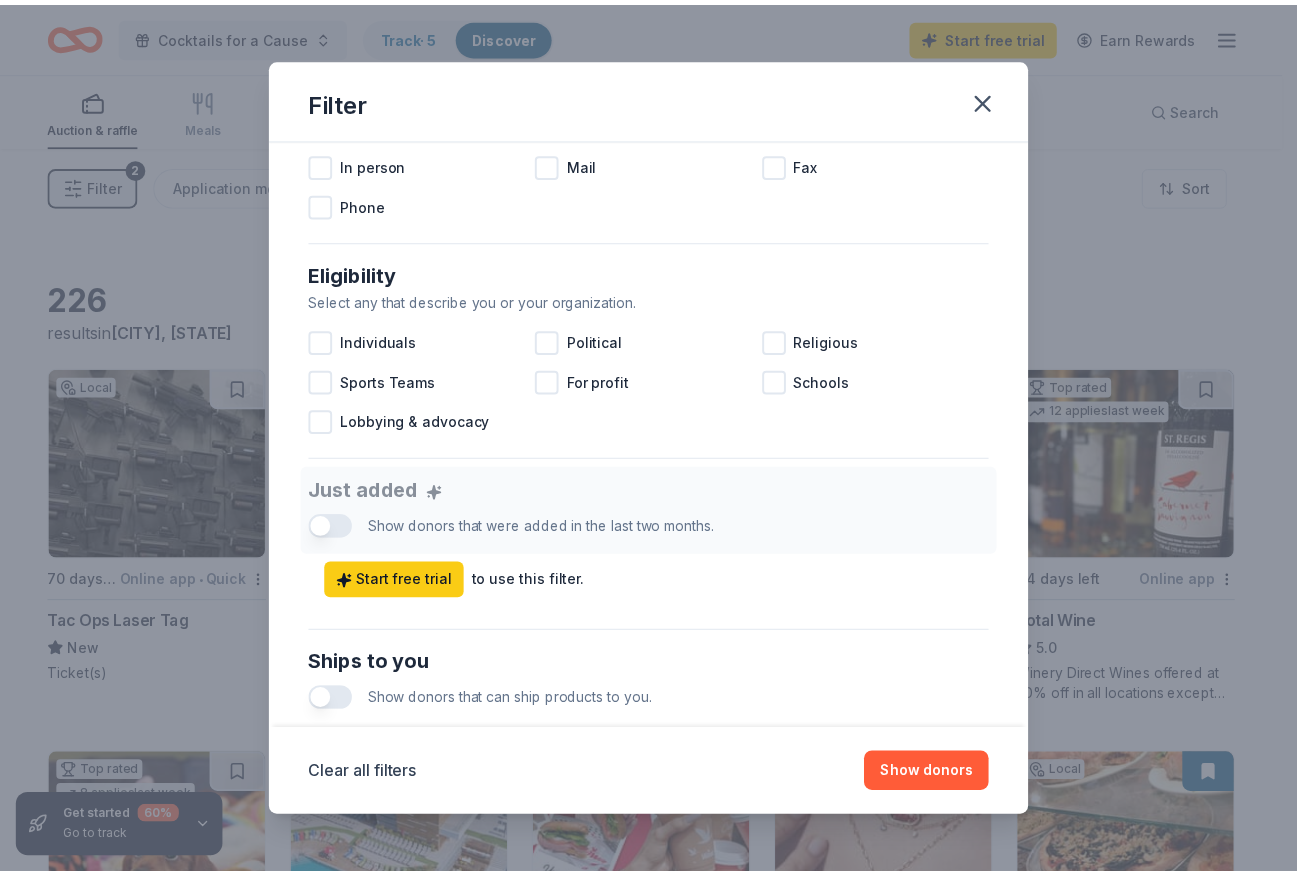 scroll, scrollTop: 863, scrollLeft: 0, axis: vertical 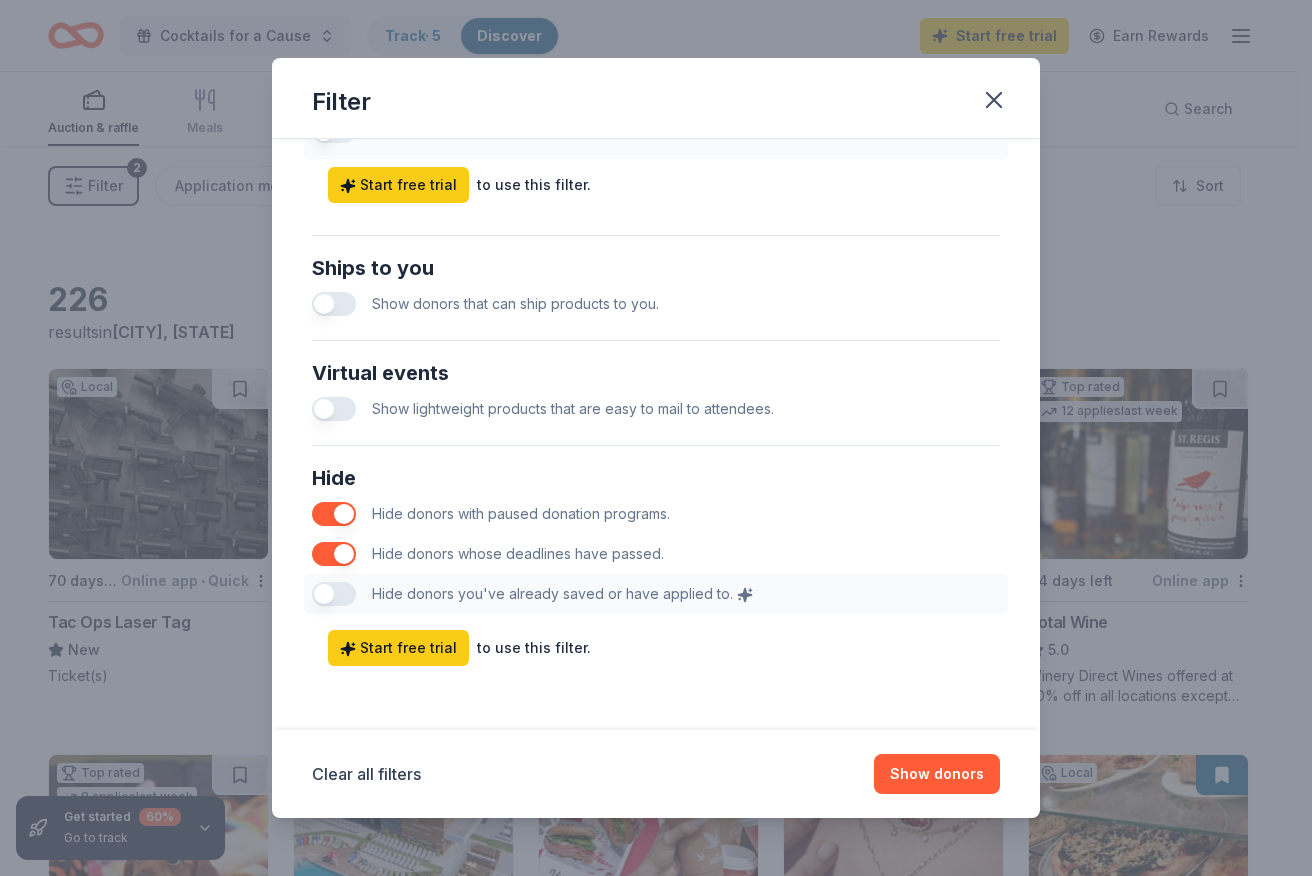 click on "Hide Hide donors with paused donation programs. Hide donors whose deadlines have passed. Hide donors you've already saved or have applied to." at bounding box center (656, 538) 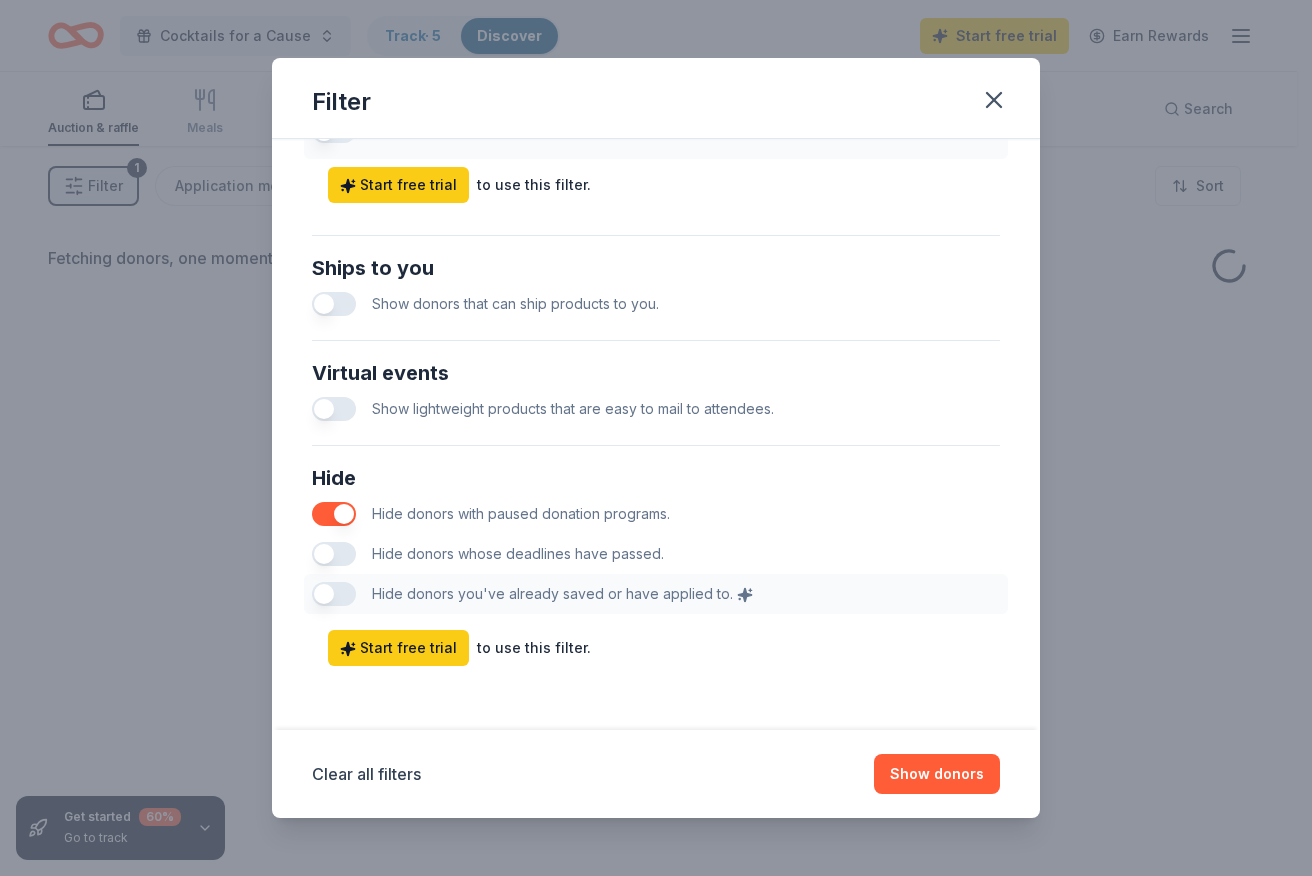click on "Hide Hide donors with paused donation programs. Hide donors whose deadlines have passed. Hide donors you've already saved or have applied to." at bounding box center (656, 538) 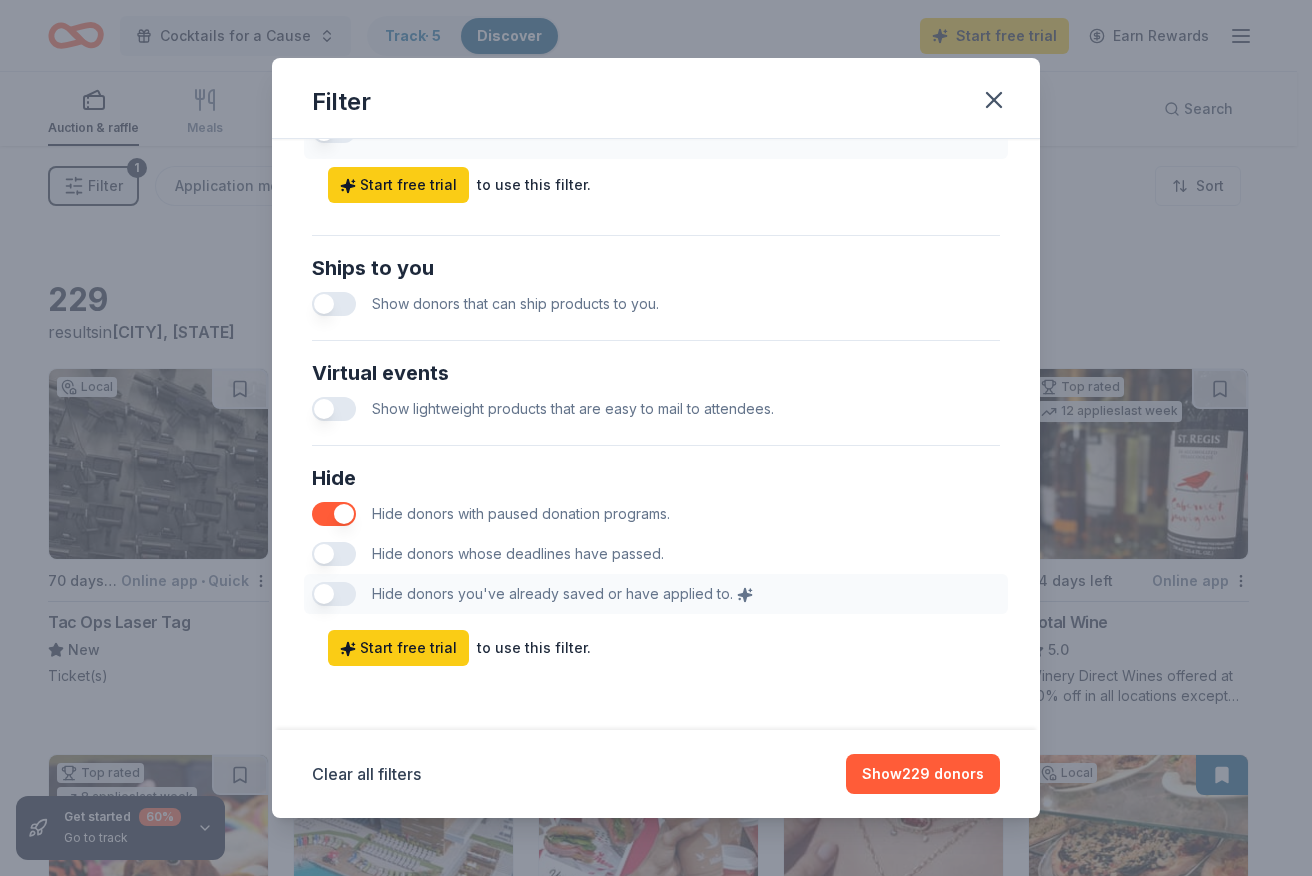 click at bounding box center (334, 554) 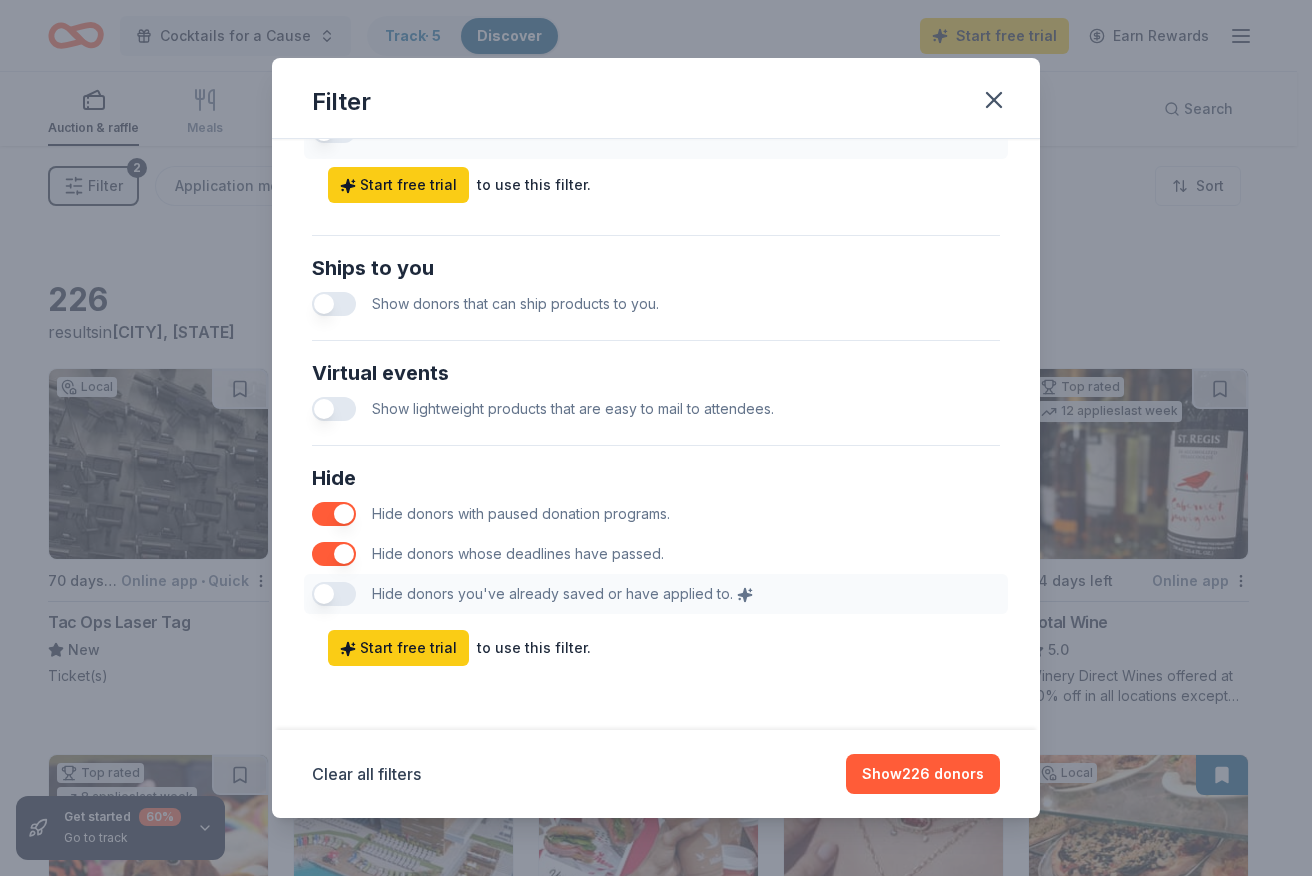 drag, startPoint x: 321, startPoint y: 600, endPoint x: 338, endPoint y: 600, distance: 17 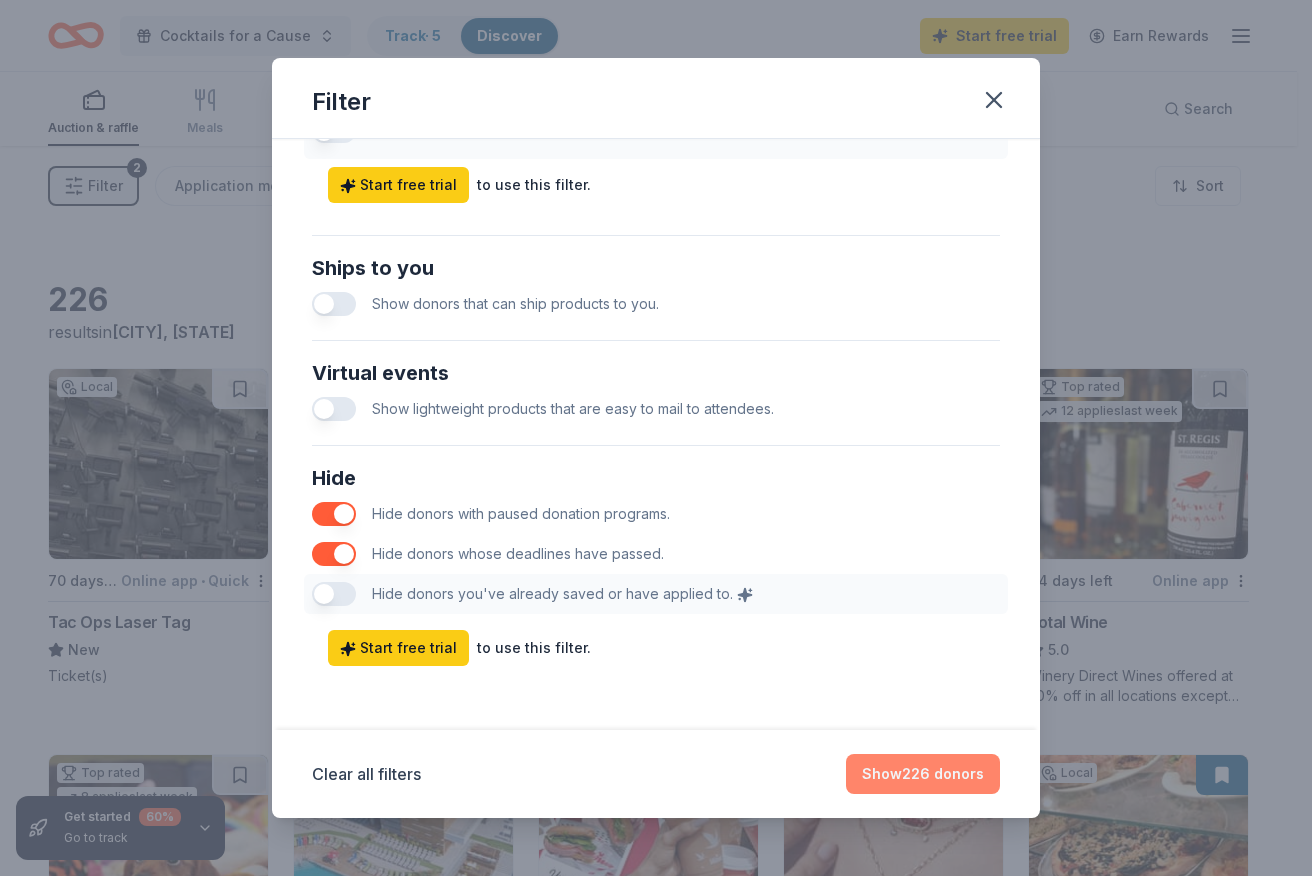 click on "Show  226   donors" at bounding box center [923, 774] 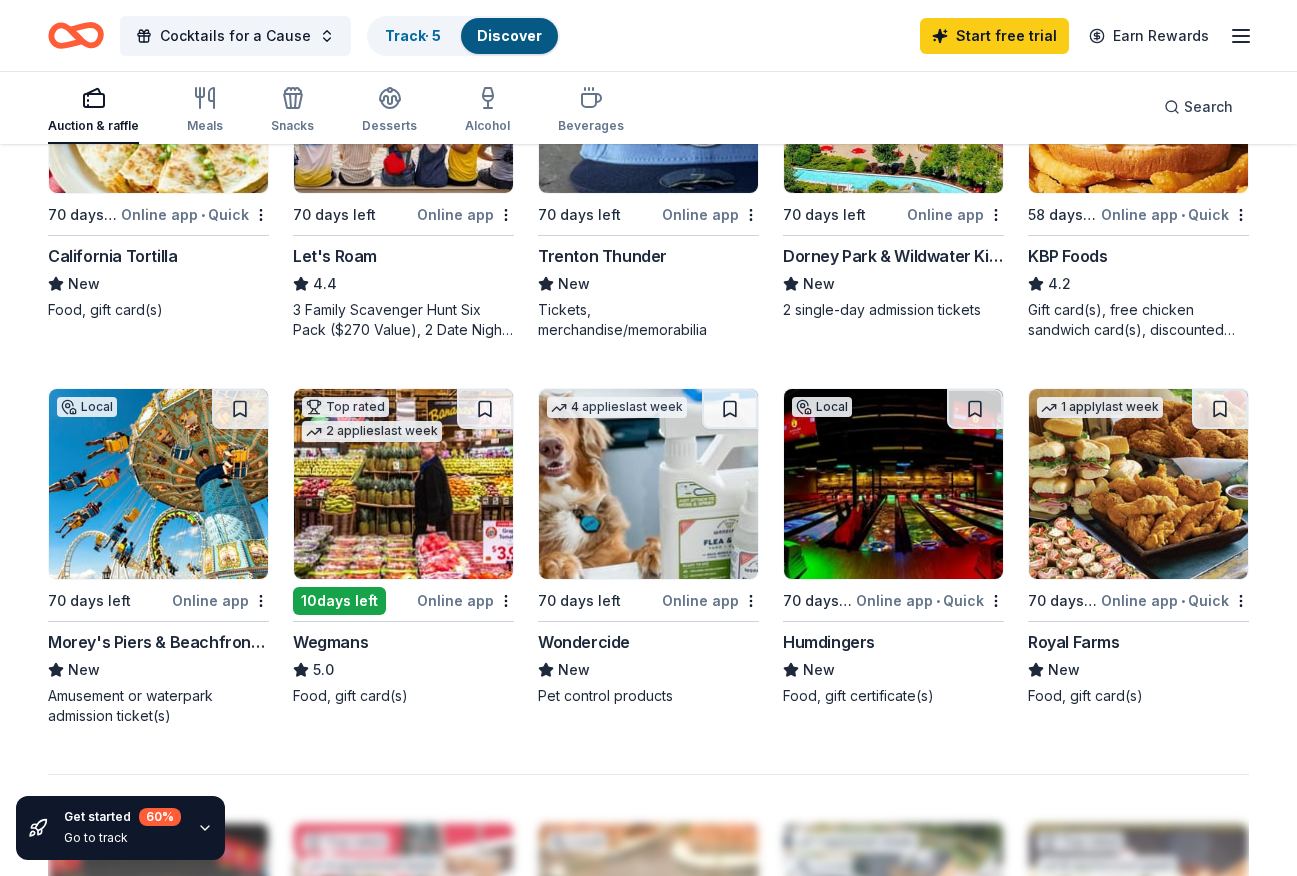 scroll, scrollTop: 671, scrollLeft: 0, axis: vertical 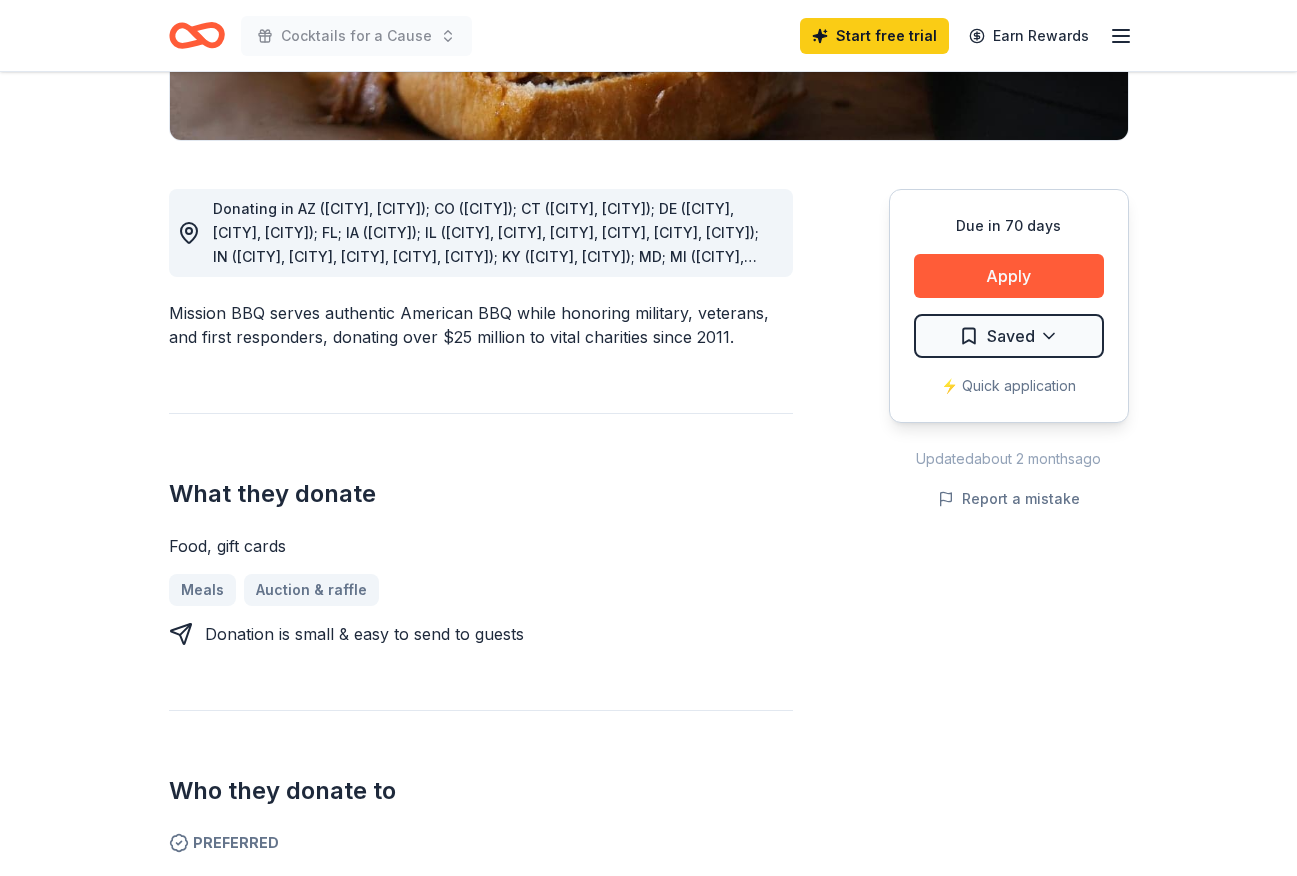 click on "Donating in AZ (Paradise Valley, Surprise); CO (Colorado Springs); CT (Orange, Southington); DE (Dover, Rehoboth Beach, Wilmington); FL; IA (Davenport); IL (Downer’s Grove, Gurnee, Naperville, Peoria, Rockford, Springfield); IN (Clarksville, Evansville, Fort Wayne, Merrillville, Mishawaka); KY (Bowling Green, St. Matthews); MD; MI (Grand Rapids, Northville, Sterling Heights, Troy); NC (Fayetteville, Greenville, Jacksonville, Wilmington); NJ (Deptford, Hamilton, Marlton, Sicklerville); NV (Henderson); NY (Albany, Henrietta); OH (Boardman, Brunswick, Canton, Dayton, Mason, Mentor, Niles, Parma, Westlake); OK (Oklahoma City, Tulsa); PA; SC (Columbia, North Myrtle Beach); TN (Chattanooga, Clarksville, Murfreesboro, Nashville); VA; WI (Brookfield, Green Bay, Kenosha, Madison, West Allis)" at bounding box center [491, 292] 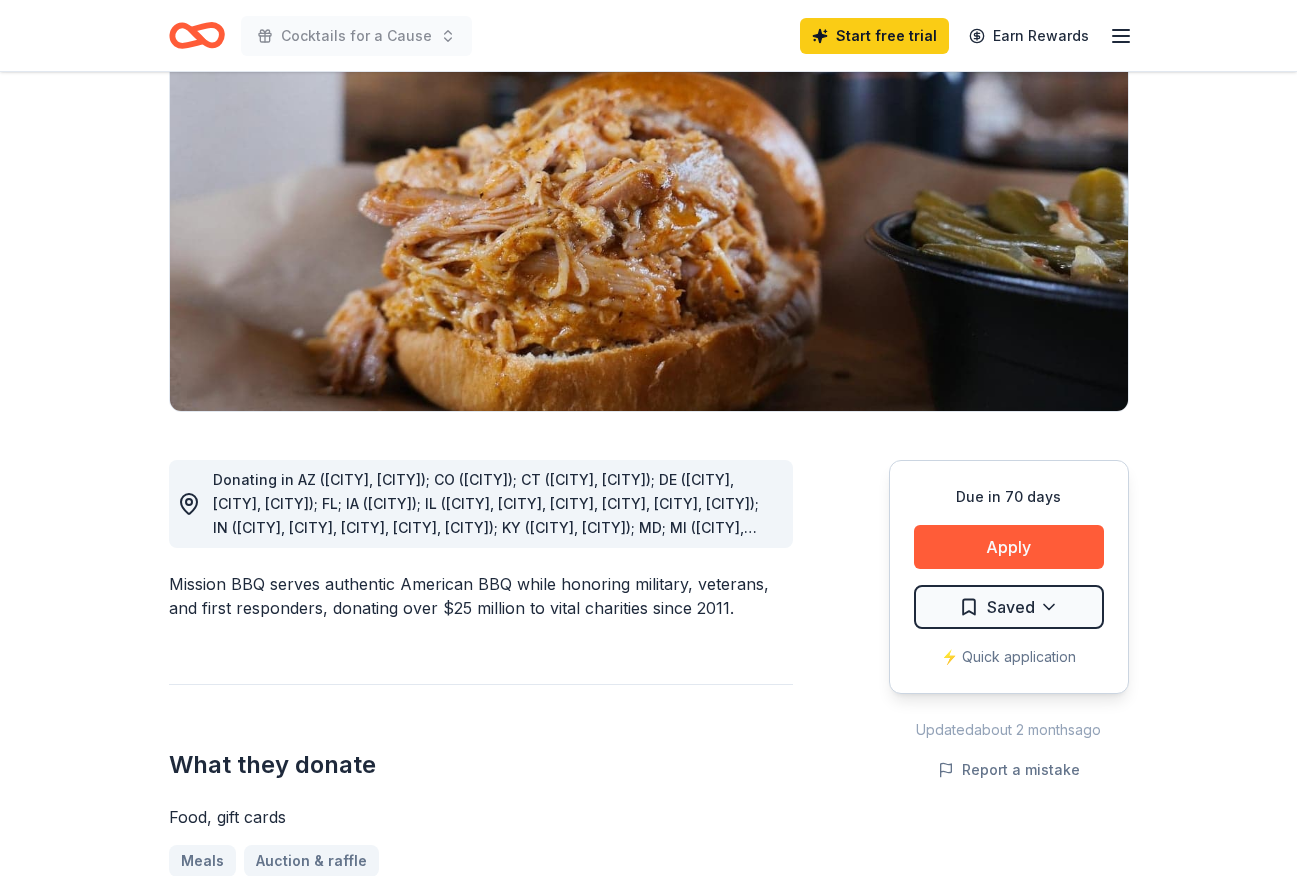 scroll, scrollTop: 0, scrollLeft: 0, axis: both 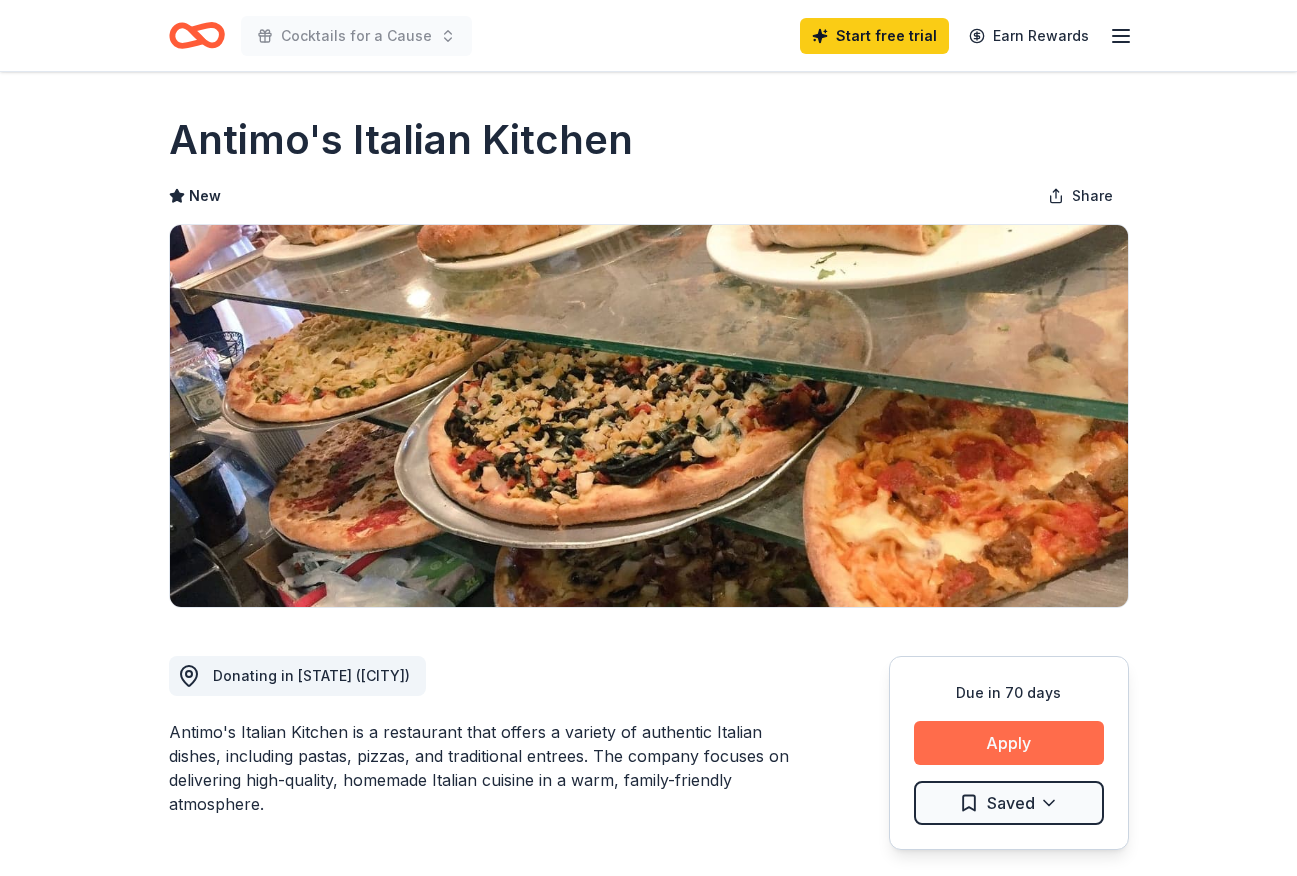 click on "Apply" at bounding box center (1009, 743) 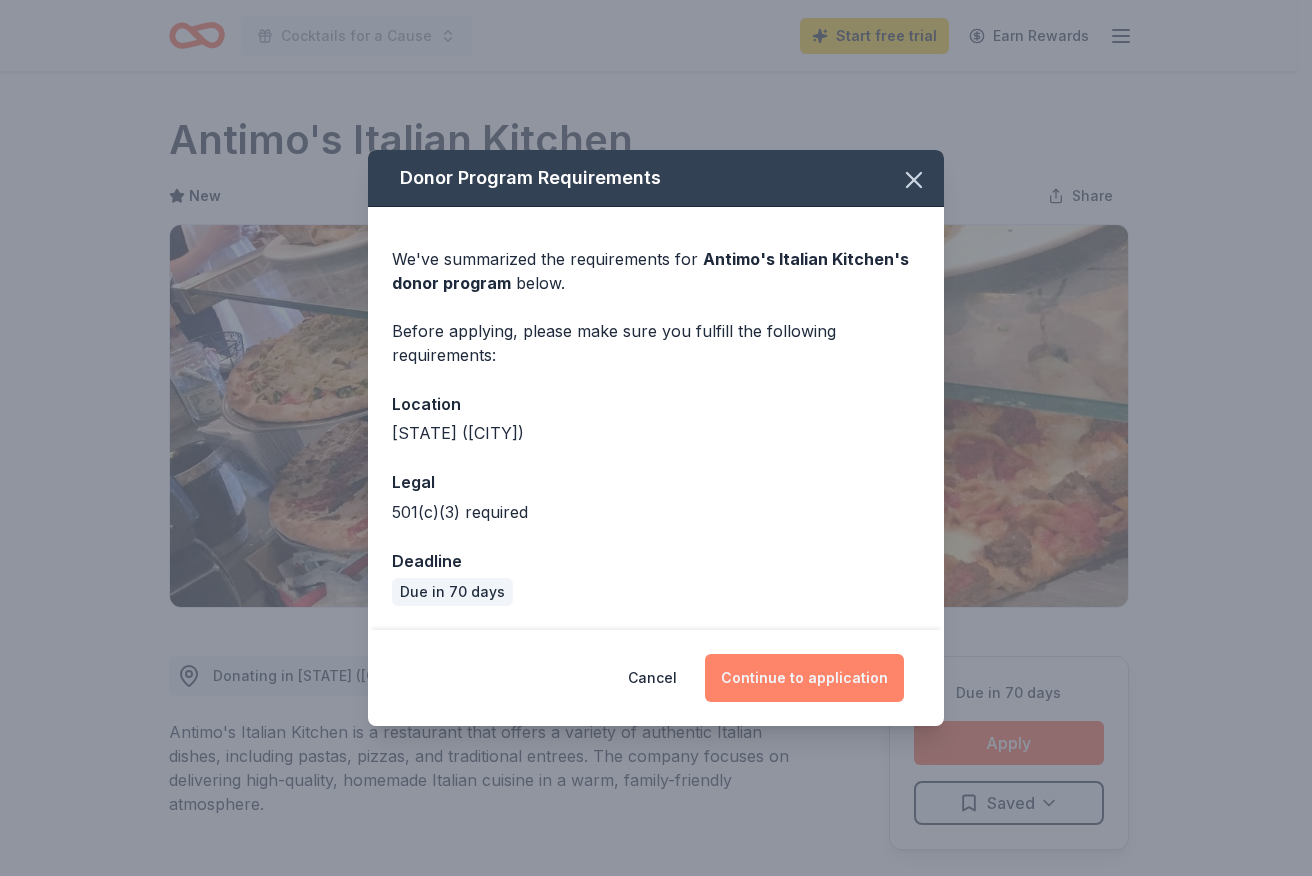click on "Continue to application" at bounding box center [804, 678] 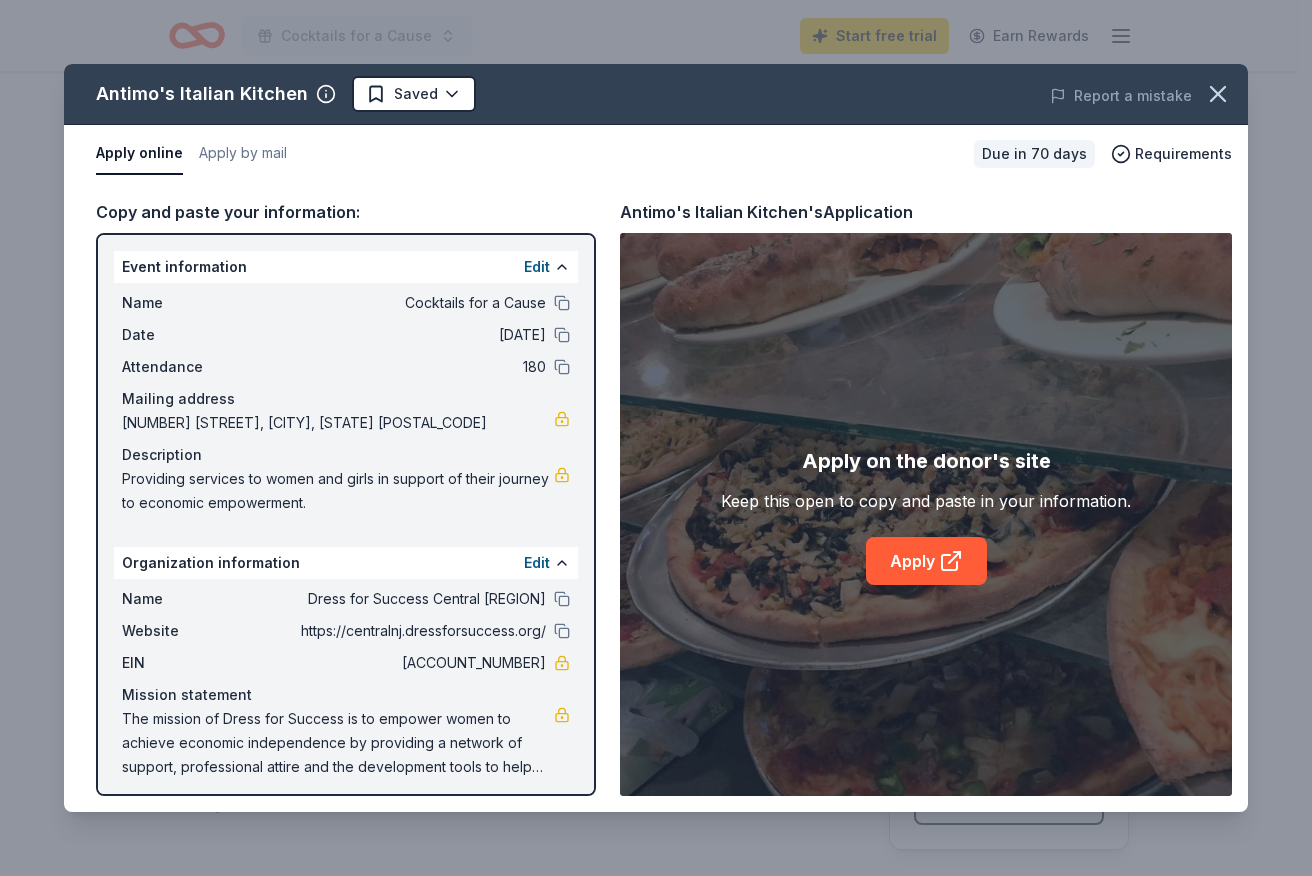 scroll, scrollTop: 9, scrollLeft: 0, axis: vertical 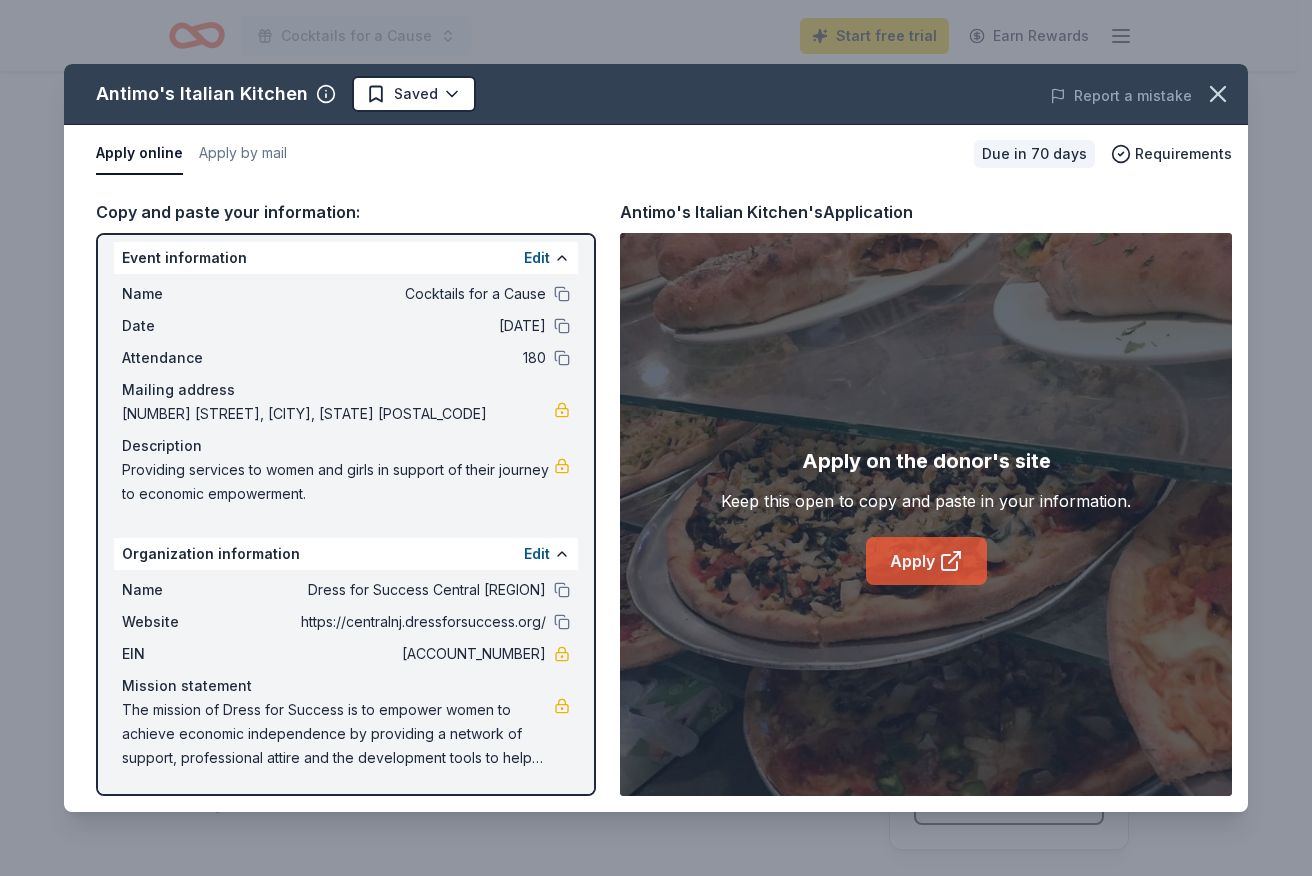 click on "Apply" at bounding box center [926, 561] 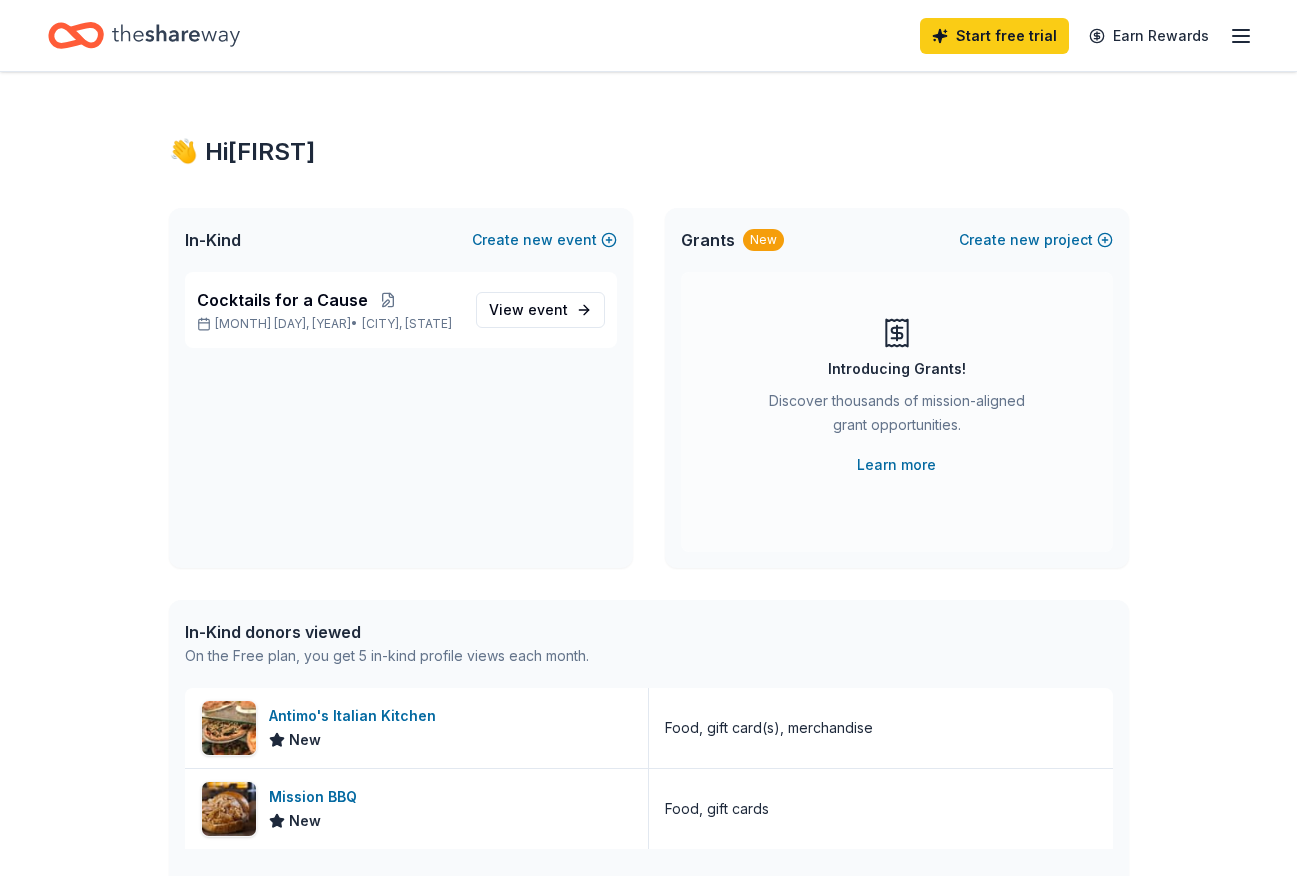 scroll, scrollTop: 0, scrollLeft: 0, axis: both 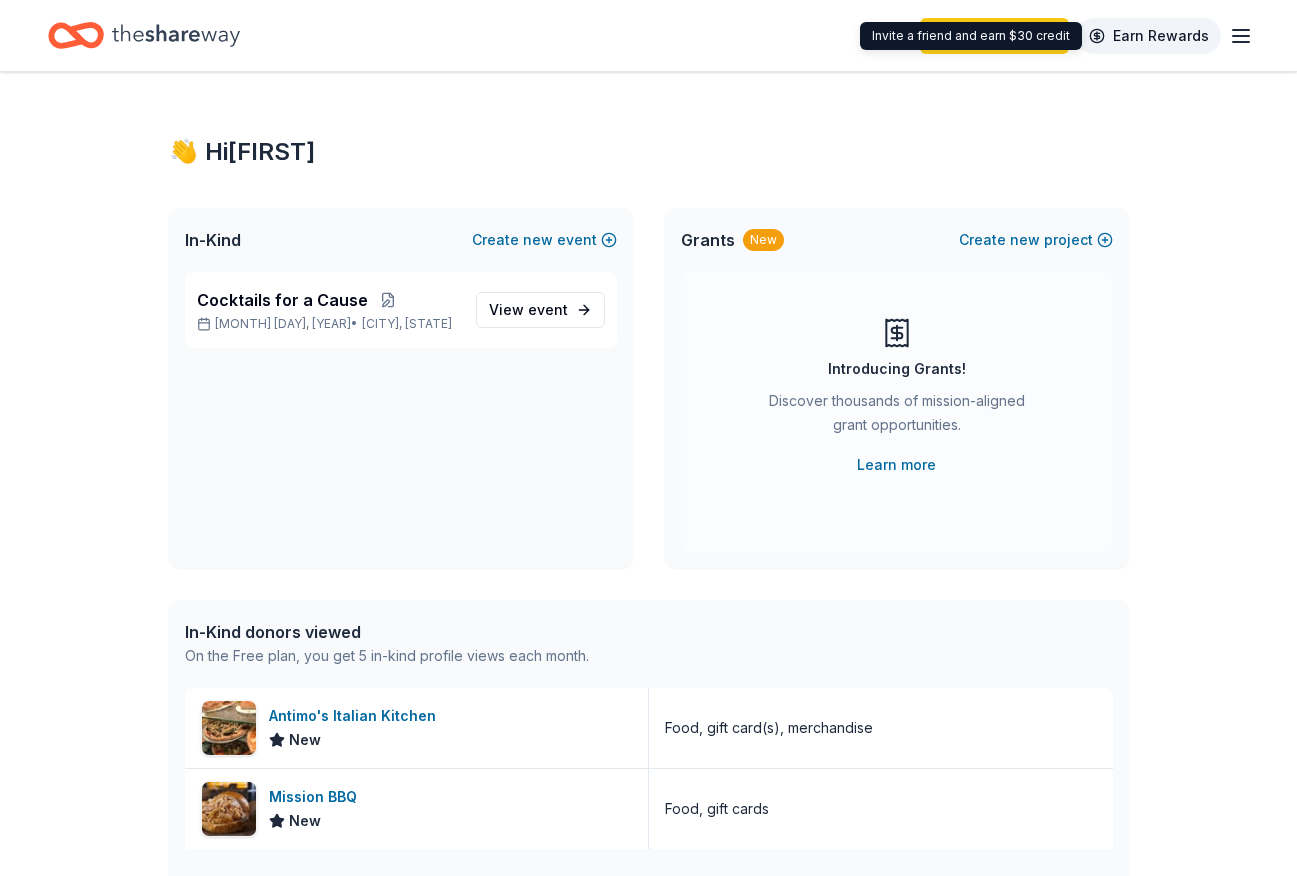 click on "Earn Rewards" at bounding box center [1149, 36] 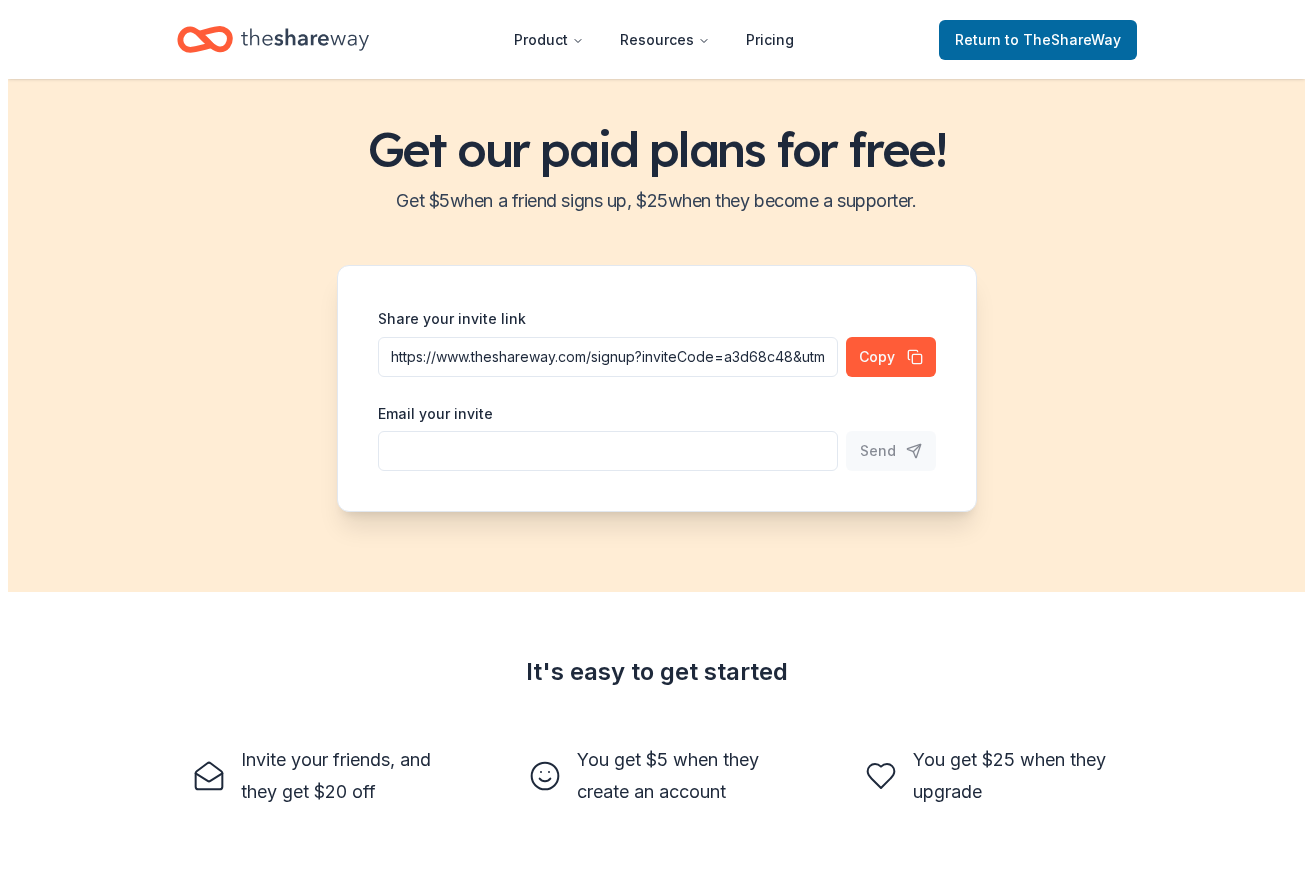 scroll, scrollTop: 0, scrollLeft: 0, axis: both 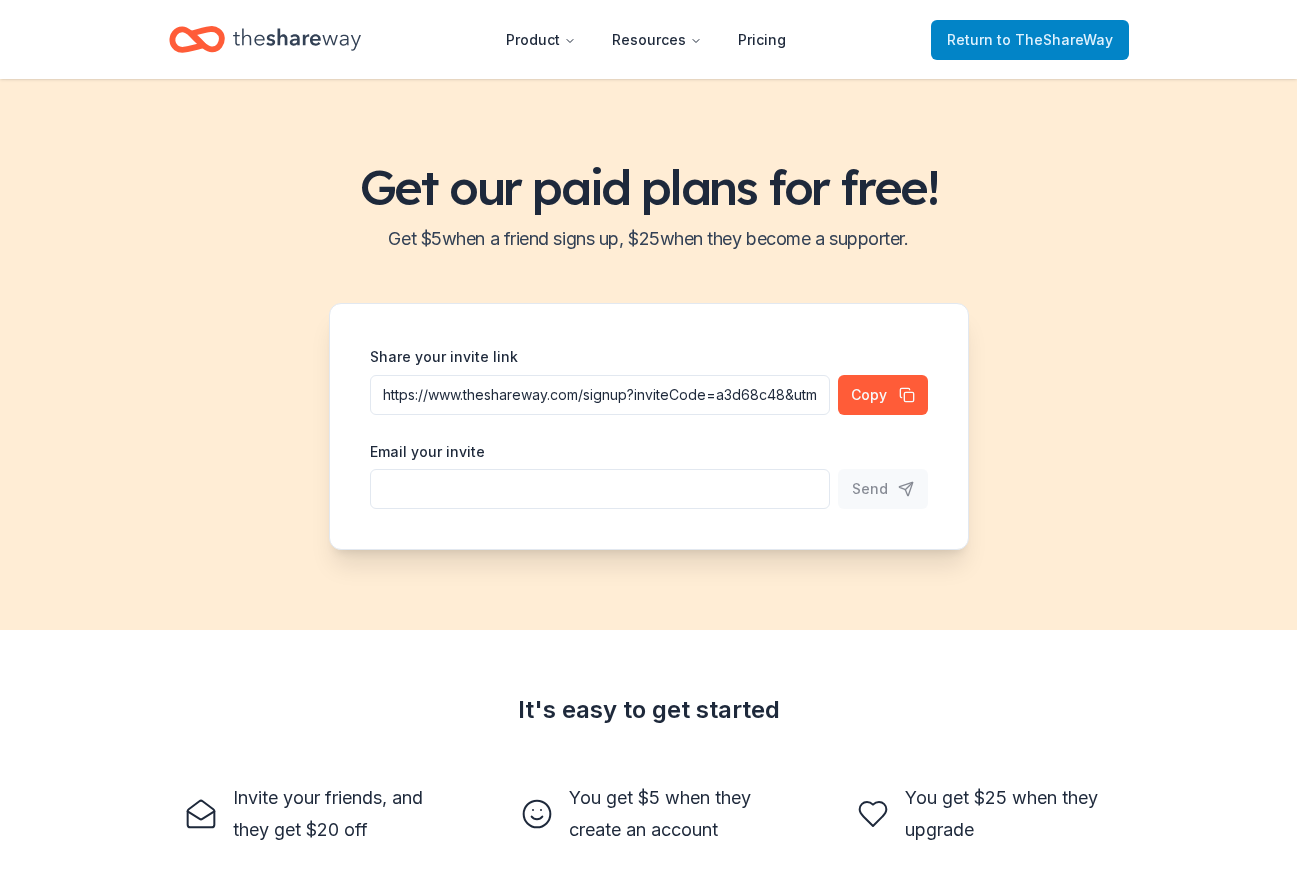 click on "to TheShareWay" at bounding box center [1055, 39] 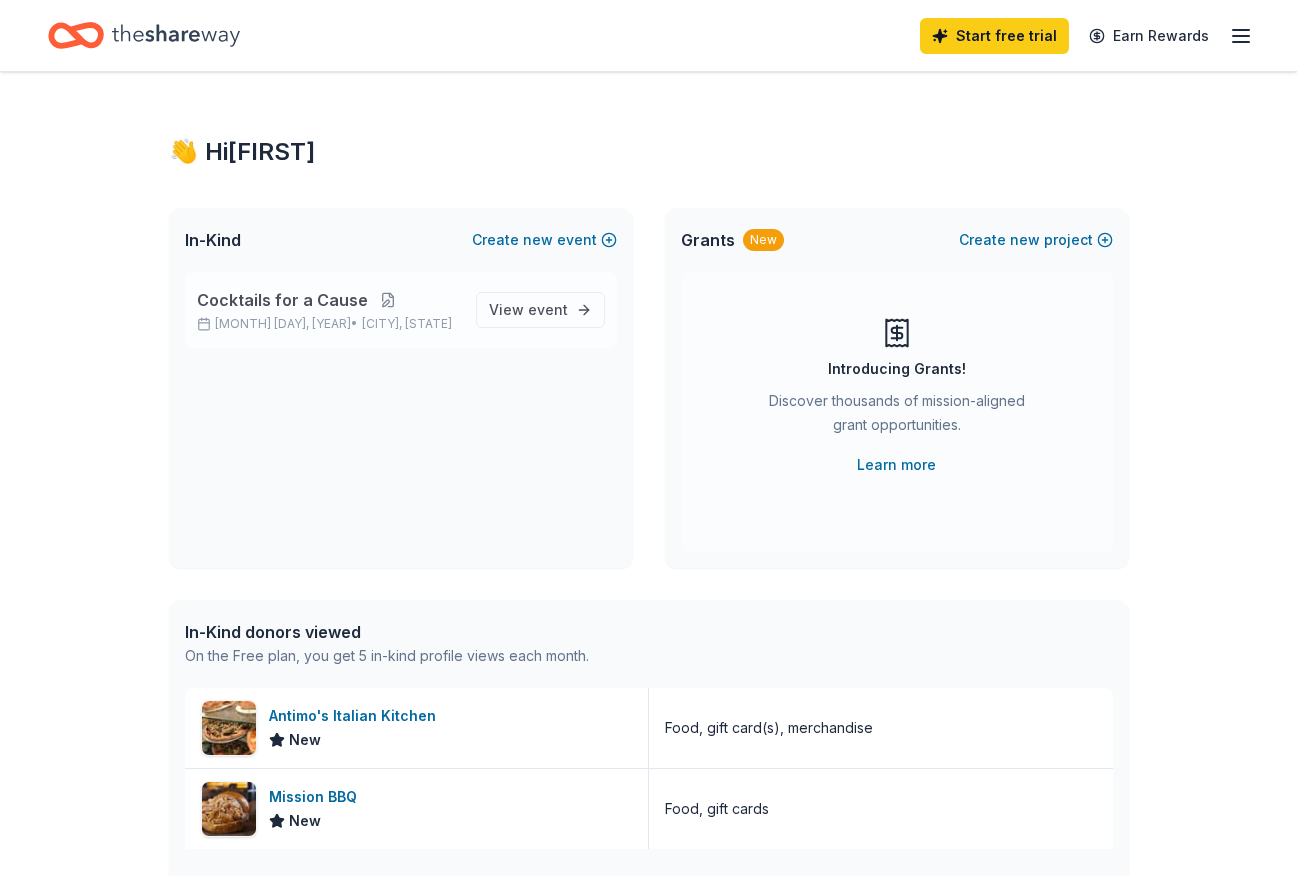 click at bounding box center (388, 300) 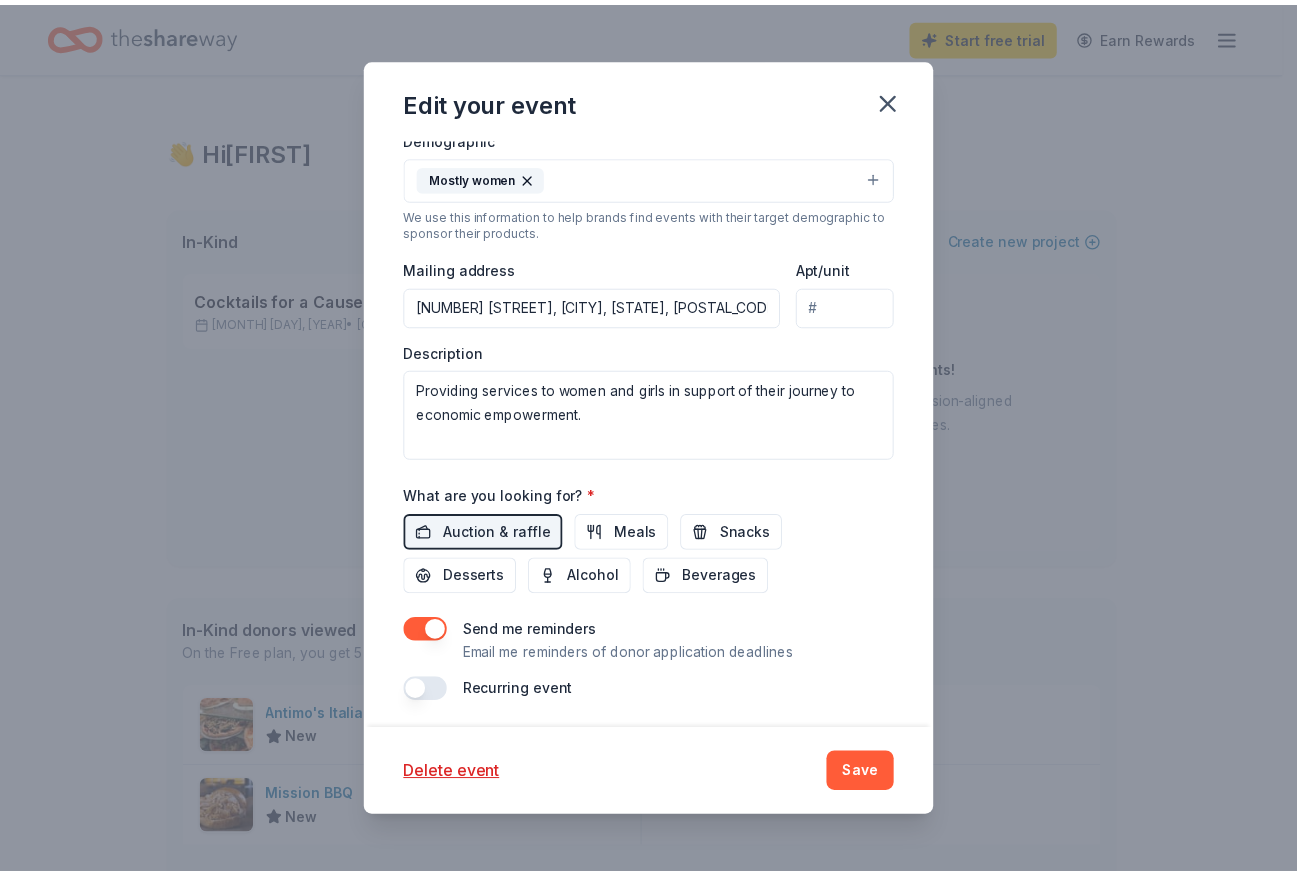 scroll, scrollTop: 492, scrollLeft: 0, axis: vertical 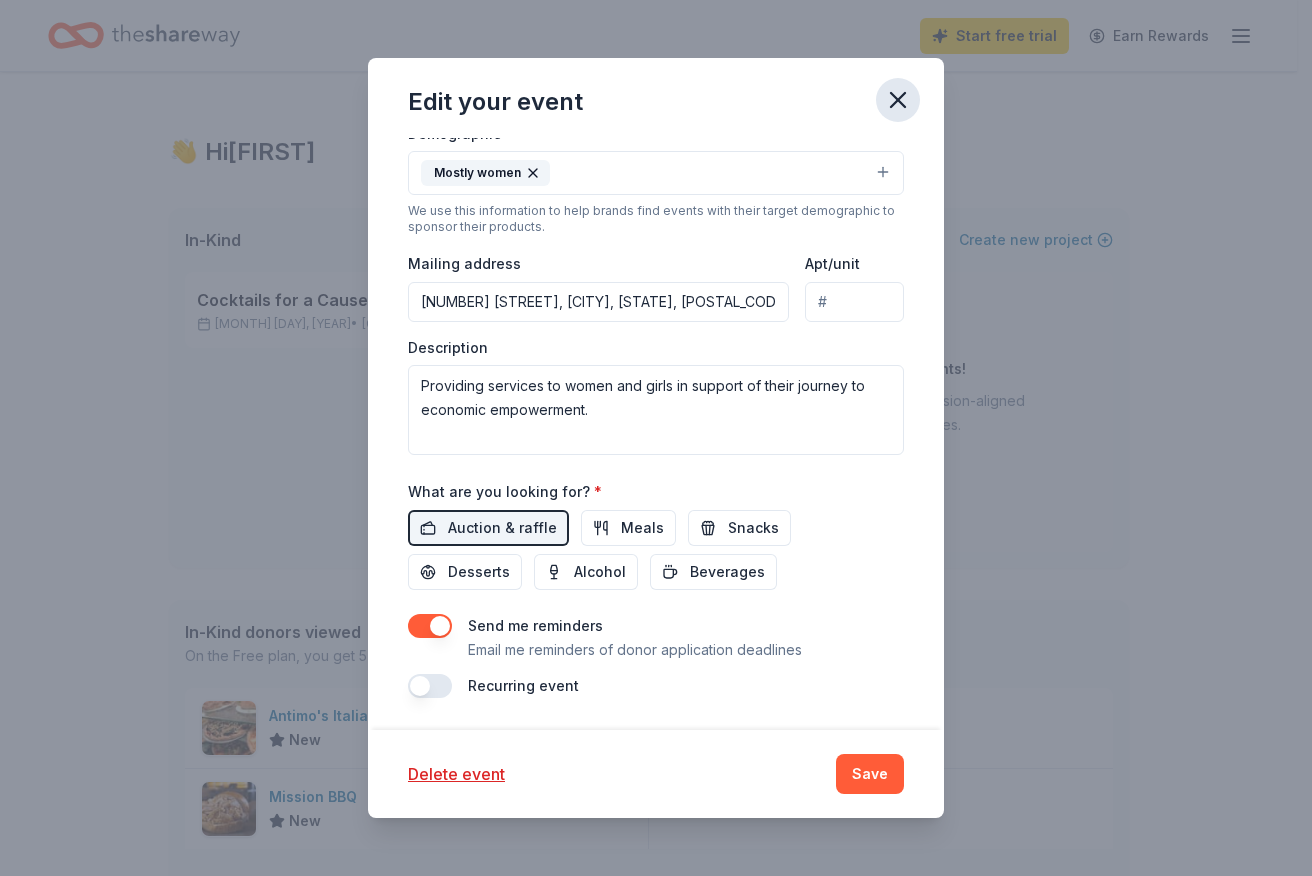 click 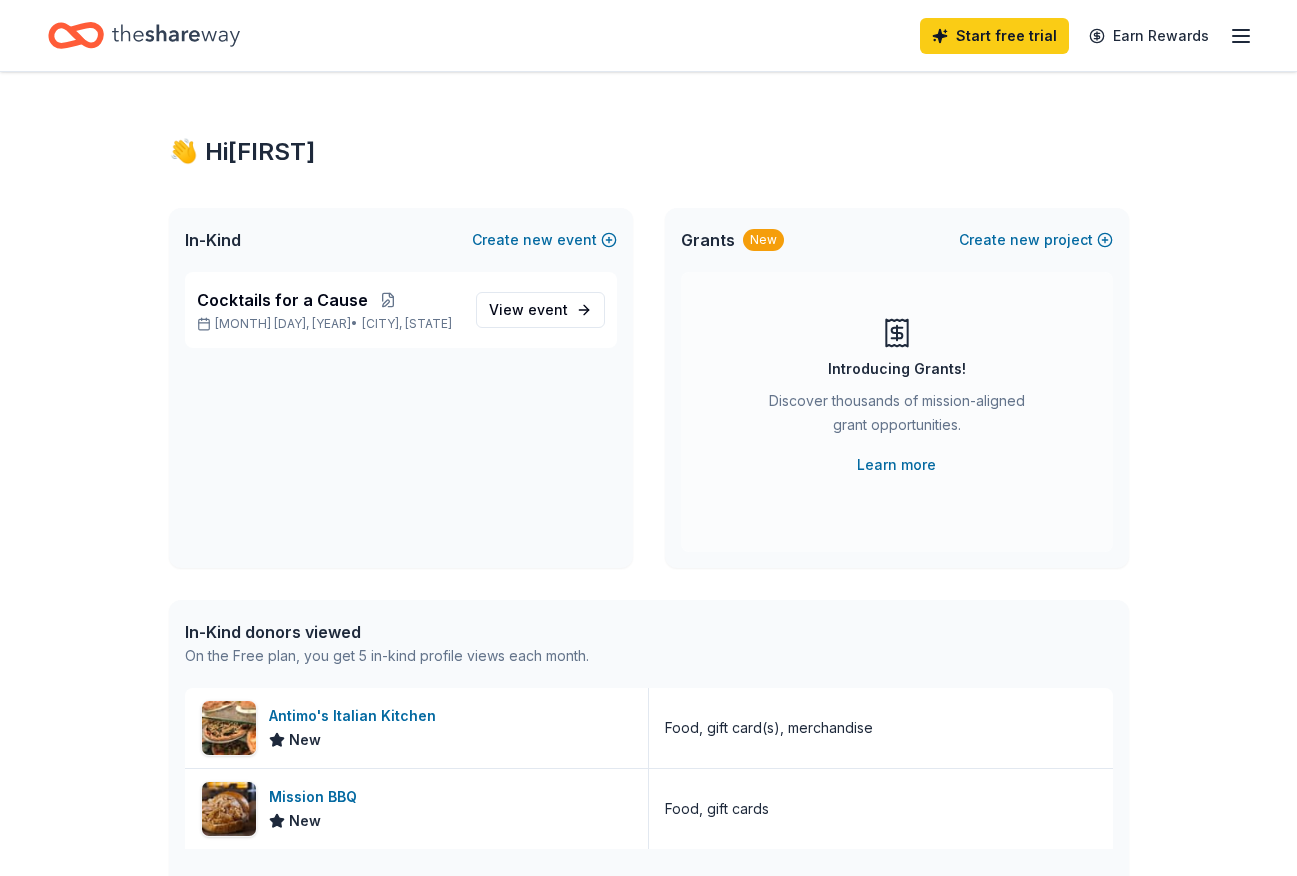 click 